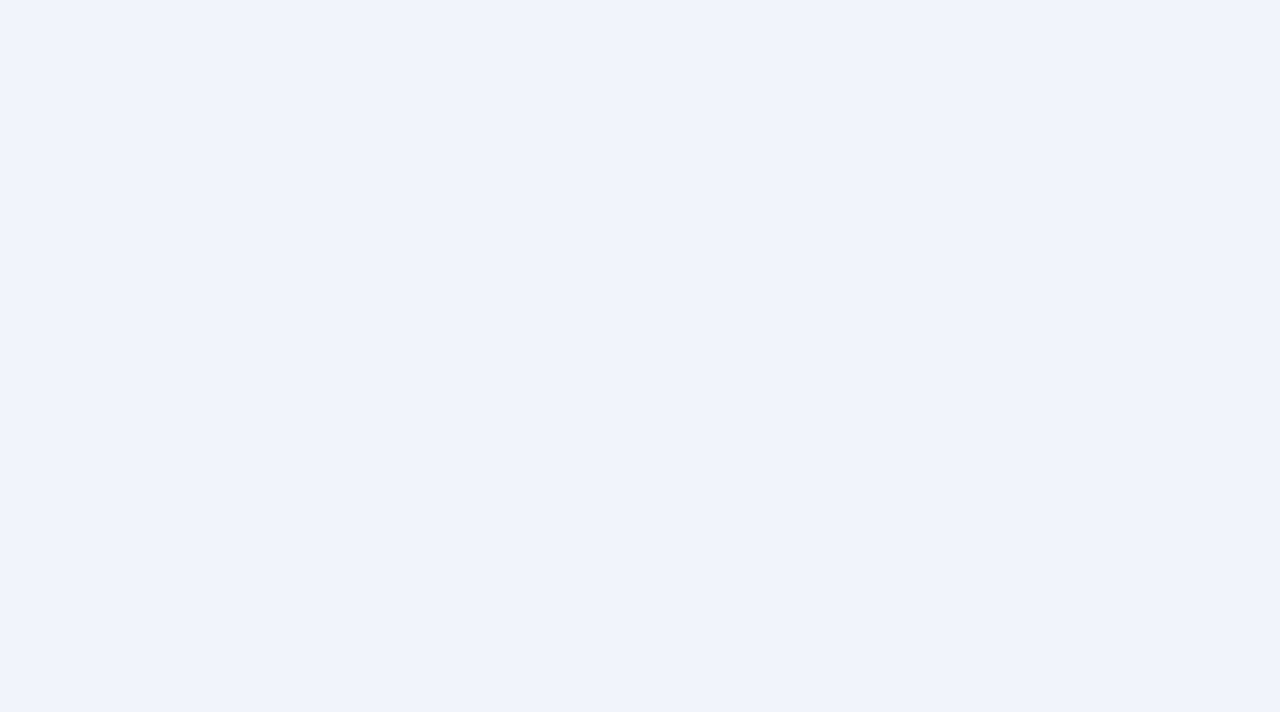 scroll, scrollTop: 0, scrollLeft: 0, axis: both 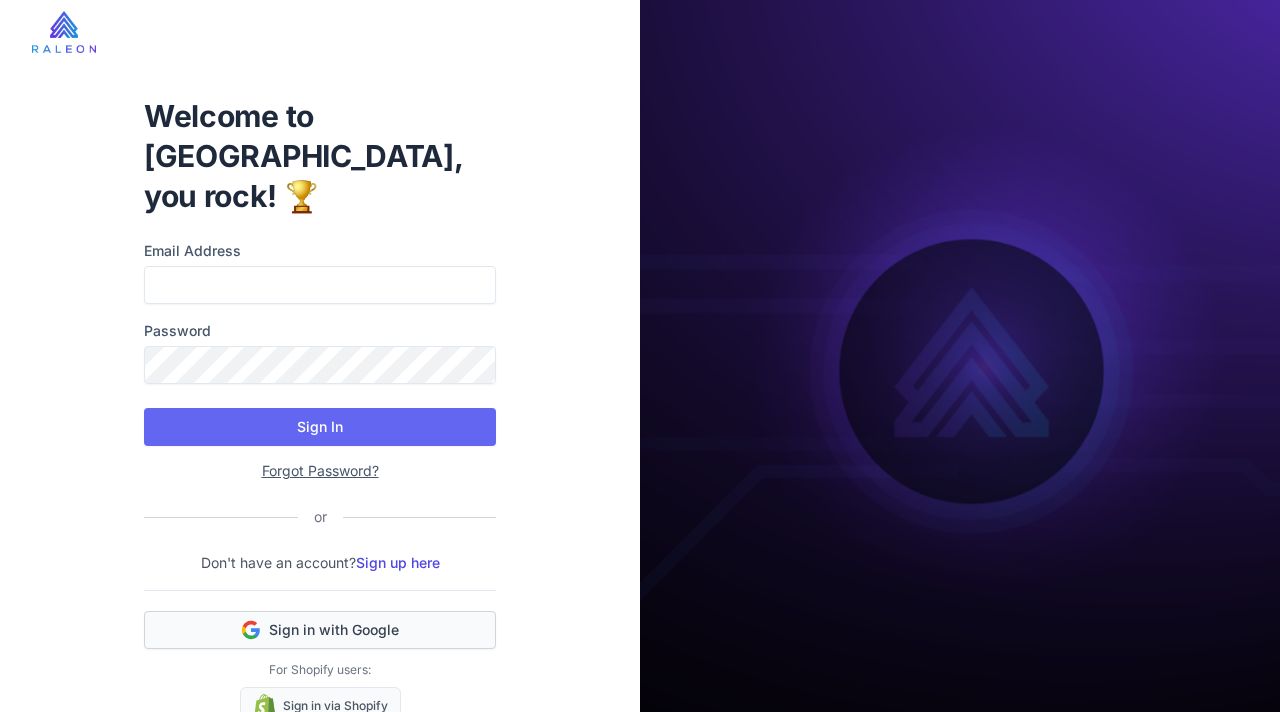 click on "Sign in with Google" at bounding box center (334, 630) 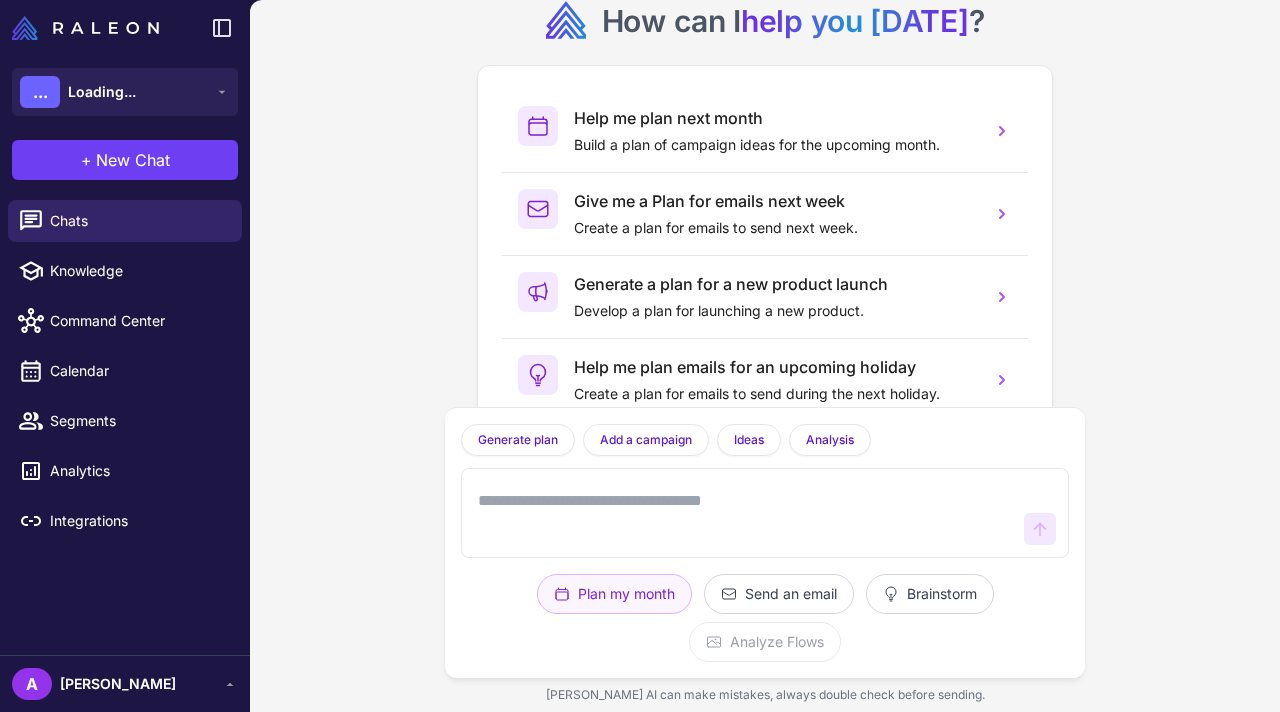scroll, scrollTop: 0, scrollLeft: 0, axis: both 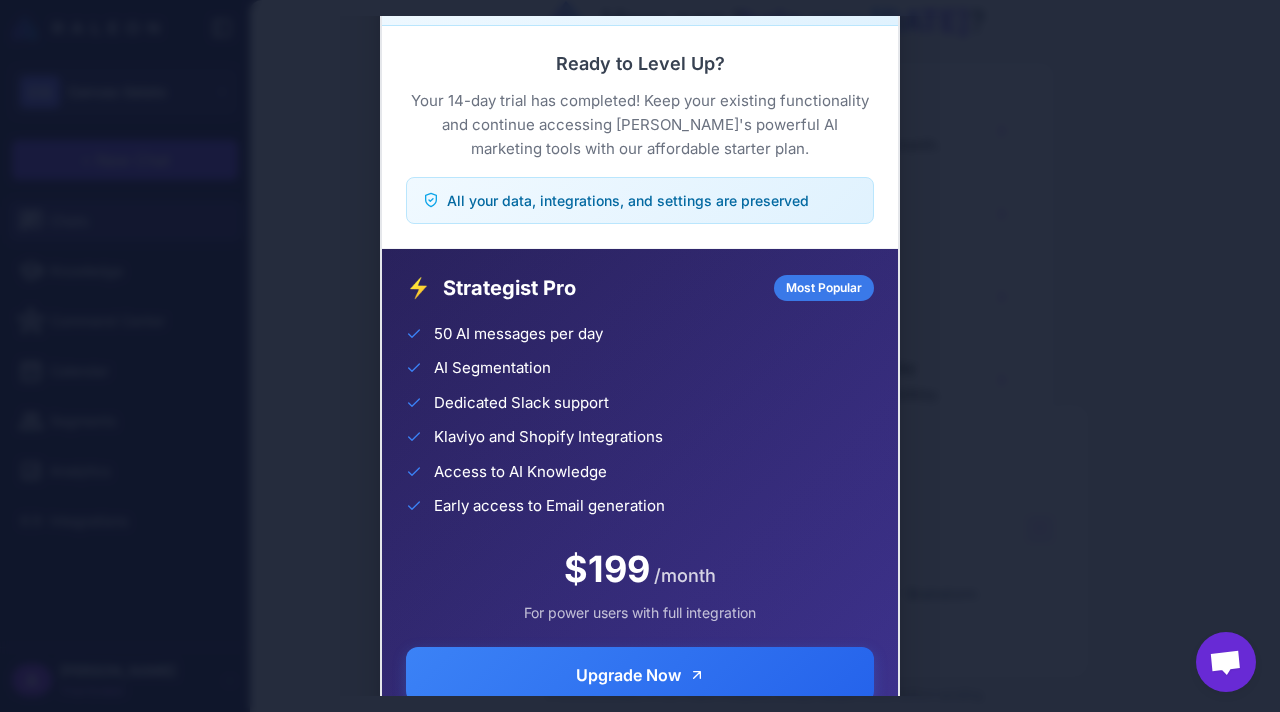 click on "Trial Complete Continue your AI marketing journey Ready to Level Up?  Your 14-day trial has completed! Keep your existing functionality and continue accessing Raleon's powerful AI marketing tools with our affordable starter plan.  All your data, integrations, and settings are preserved ⚡ Strategist Pro Most Popular 50 AI messages per day AI Segmentation Dedicated Slack support Klaviyo and Shopify Integrations Access to AI Knowledge Early access to Email generation $199 /month For power users with full integration Upgrade Now  Need help choosing a plan?  Contact our team" 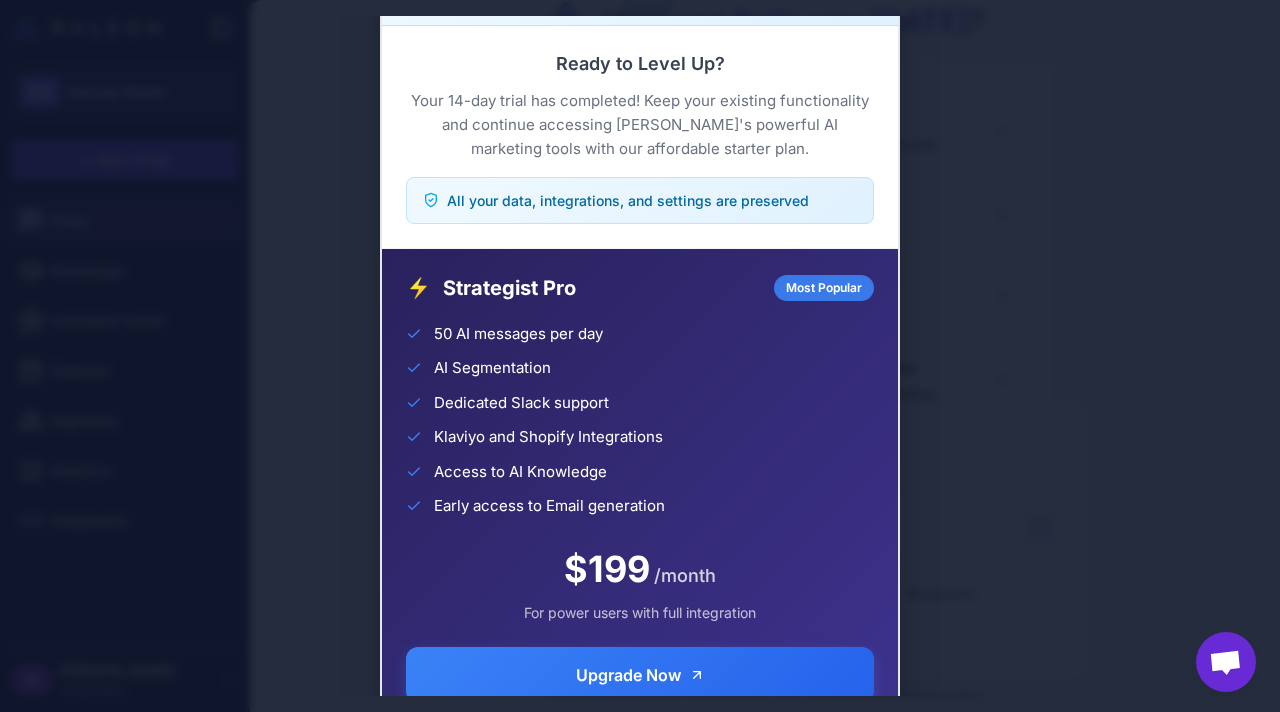 click on "Trial Complete Continue your AI marketing journey Ready to Level Up?  Your 14-day trial has completed! Keep your existing functionality and continue accessing Raleon's powerful AI marketing tools with our affordable starter plan.  All your data, integrations, and settings are preserved ⚡ Strategist Pro Most Popular 50 AI messages per day AI Segmentation Dedicated Slack support Klaviyo and Shopify Integrations Access to AI Knowledge Early access to Email generation $199 /month For power users with full integration Upgrade Now  Need help choosing a plan?  Contact our team" 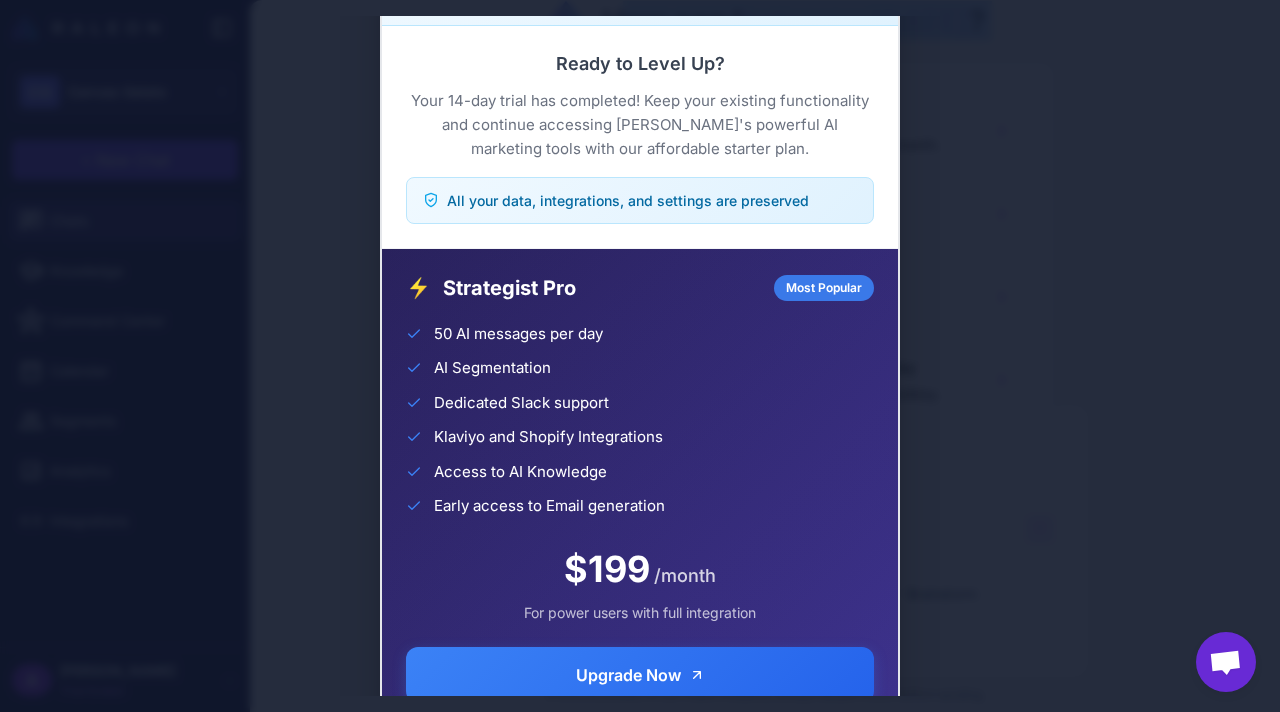 click on "Trial Complete Continue your AI marketing journey Ready to Level Up?  Your 14-day trial has completed! Keep your existing functionality and continue accessing Raleon's powerful AI marketing tools with our affordable starter plan.  All your data, integrations, and settings are preserved ⚡ Strategist Pro Most Popular 50 AI messages per day AI Segmentation Dedicated Slack support Klaviyo and Shopify Integrations Access to AI Knowledge Early access to Email generation $199 /month For power users with full integration Upgrade Now  Need help choosing a plan?  Contact our team" 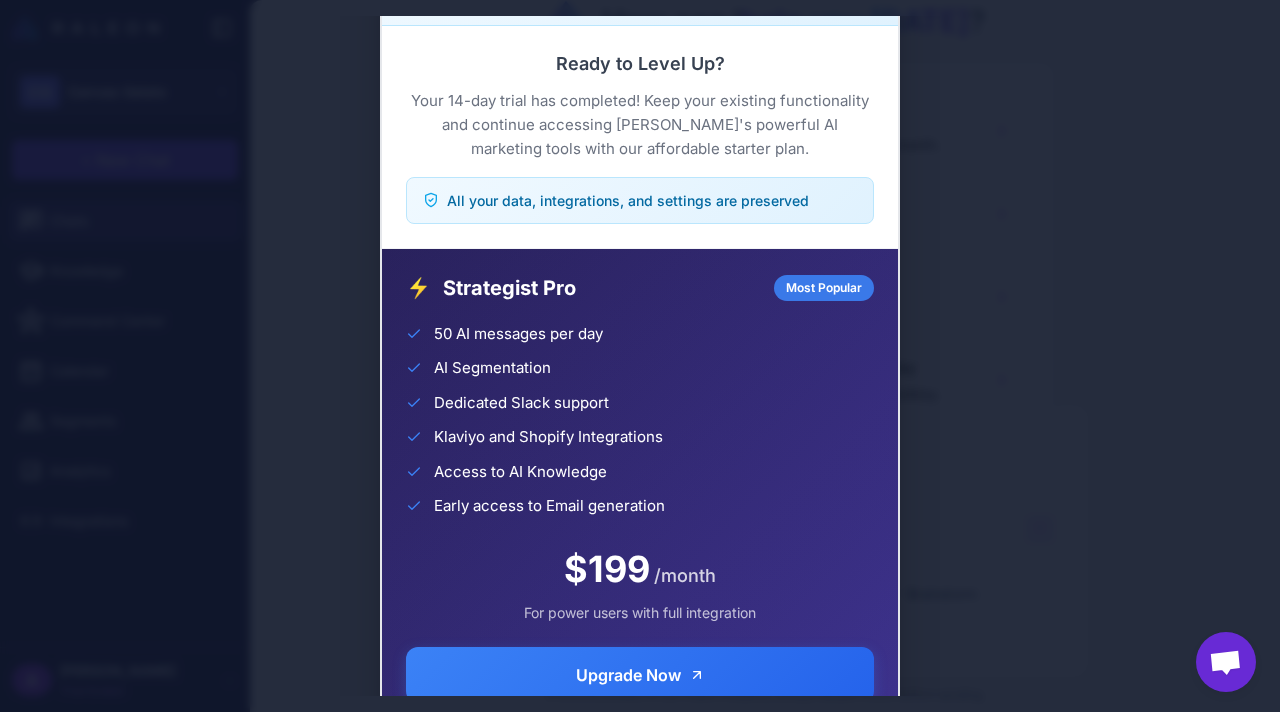 click on "Trial Complete Continue your AI marketing journey Ready to Level Up?  Your 14-day trial has completed! Keep your existing functionality and continue accessing Raleon's powerful AI marketing tools with our affordable starter plan.  All your data, integrations, and settings are preserved ⚡ Strategist Pro Most Popular 50 AI messages per day AI Segmentation Dedicated Slack support Klaviyo and Shopify Integrations Access to AI Knowledge Early access to Email generation $199 /month For power users with full integration Upgrade Now  Need help choosing a plan?  Contact our team" 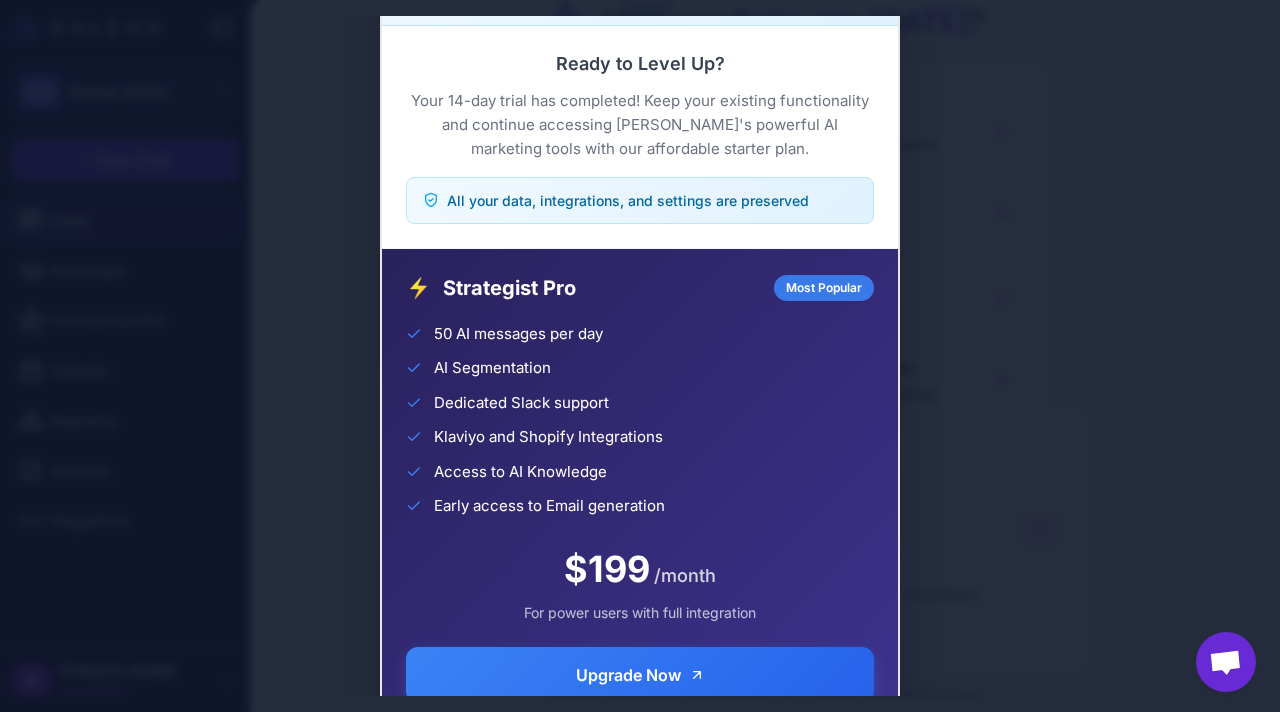 click on "Trial Complete Continue your AI marketing journey Ready to Level Up?  Your 14-day trial has completed! Keep your existing functionality and continue accessing Raleon's powerful AI marketing tools with our affordable starter plan.  All your data, integrations, and settings are preserved ⚡ Strategist Pro Most Popular 50 AI messages per day AI Segmentation Dedicated Slack support Klaviyo and Shopify Integrations Access to AI Knowledge Early access to Email generation $199 /month For power users with full integration Upgrade Now  Need help choosing a plan?  Contact our team" 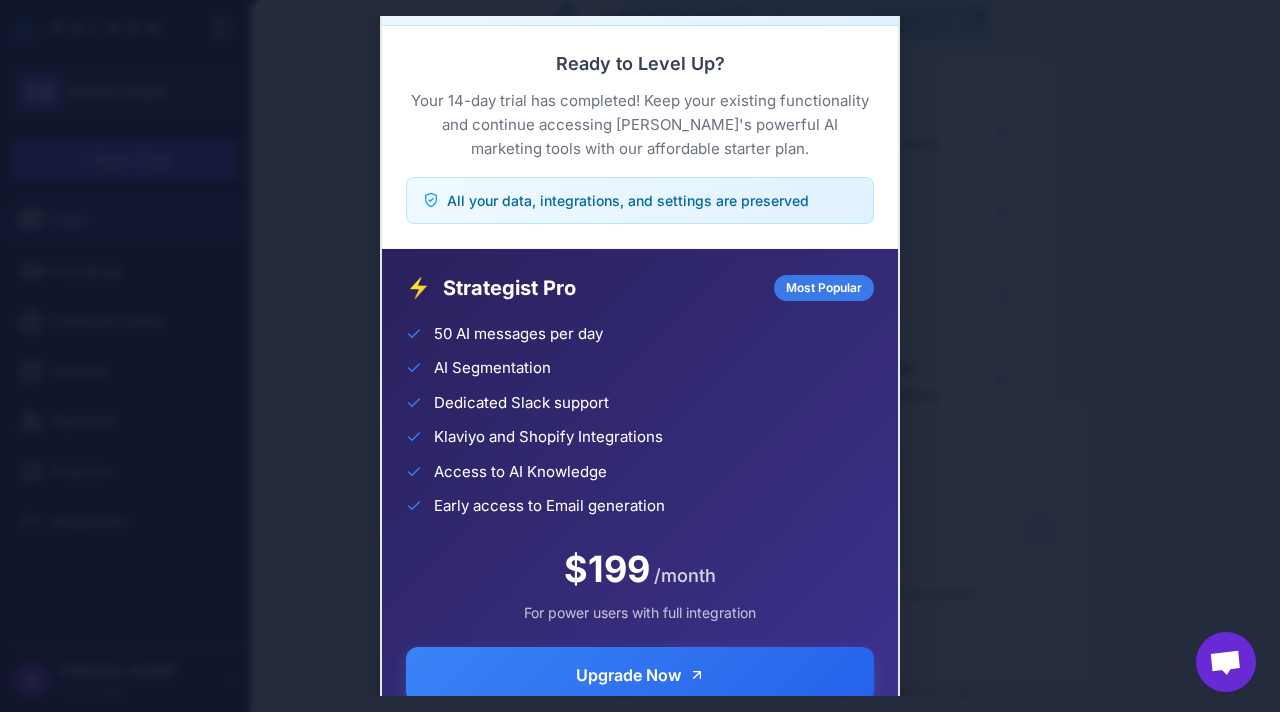 click on "Trial Complete Continue your AI marketing journey Ready to Level Up?  Your 14-day trial has completed! Keep your existing functionality and continue accessing Raleon's powerful AI marketing tools with our affordable starter plan.  All your data, integrations, and settings are preserved ⚡ Strategist Pro Most Popular 50 AI messages per day AI Segmentation Dedicated Slack support Klaviyo and Shopify Integrations Access to AI Knowledge Early access to Email generation $199 /month For power users with full integration Upgrade Now  Need help choosing a plan?  Contact our team" 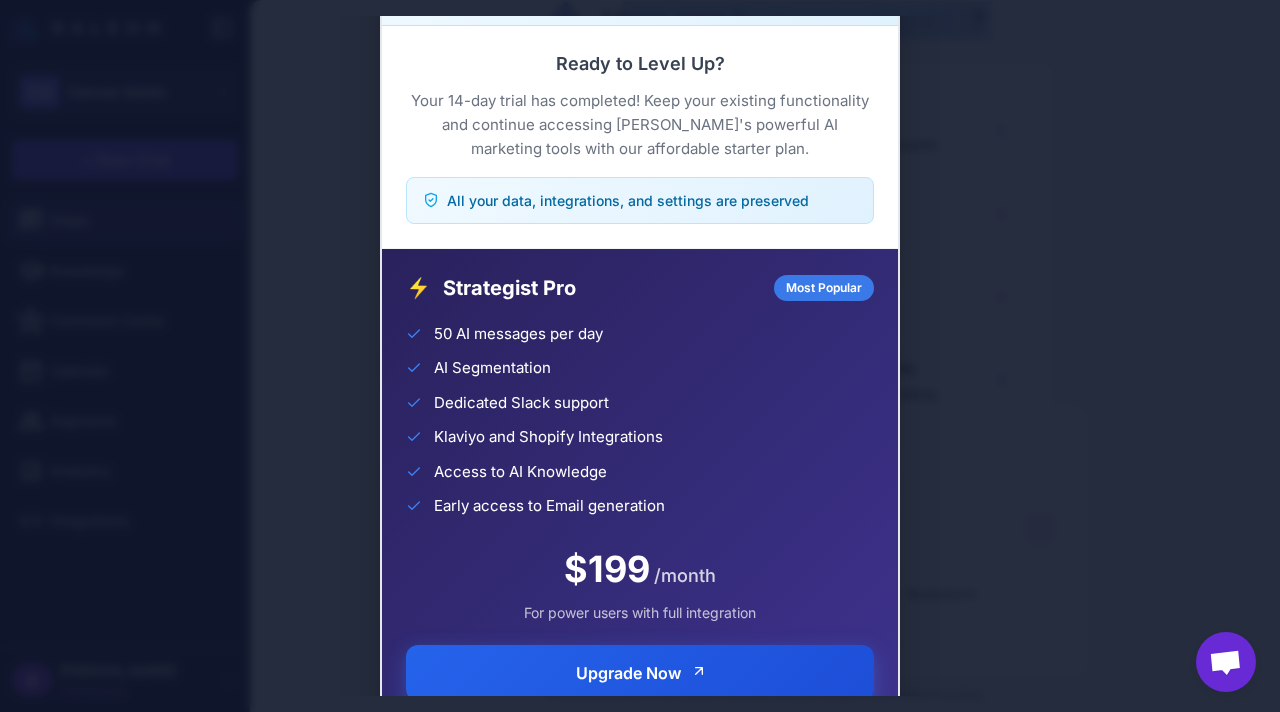 click on "Upgrade Now" at bounding box center [640, 673] 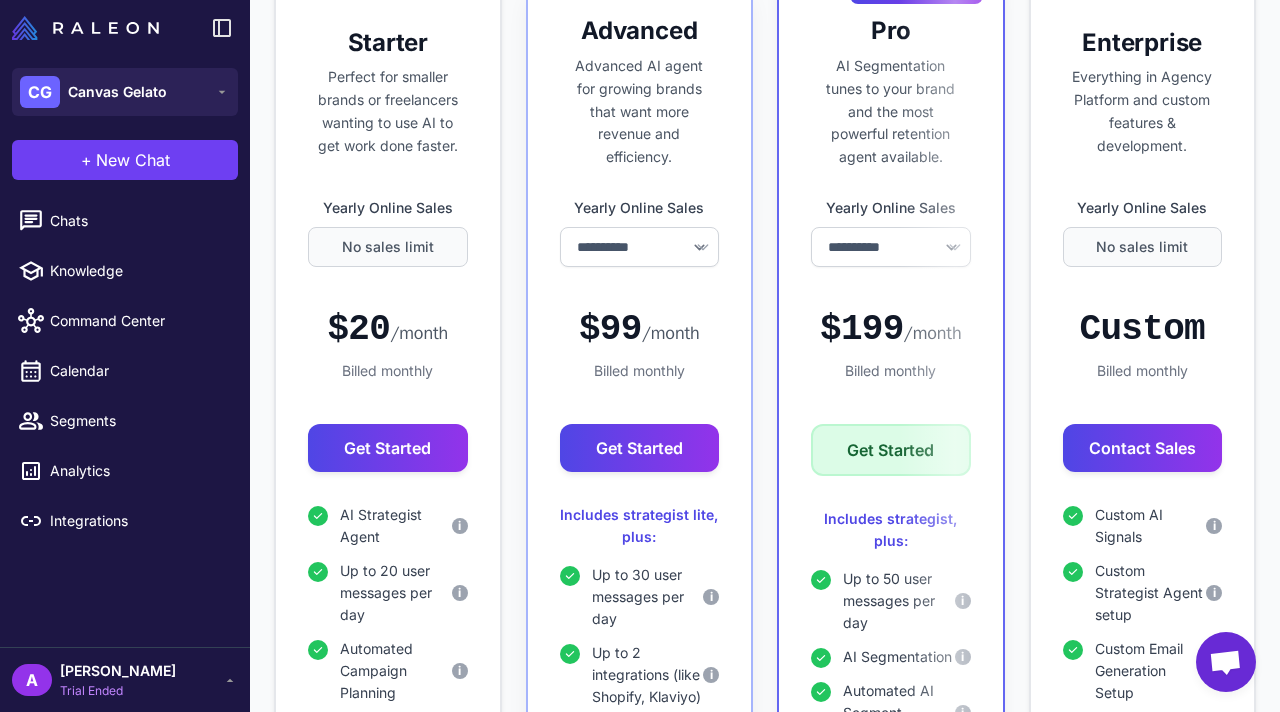 scroll, scrollTop: 268, scrollLeft: 0, axis: vertical 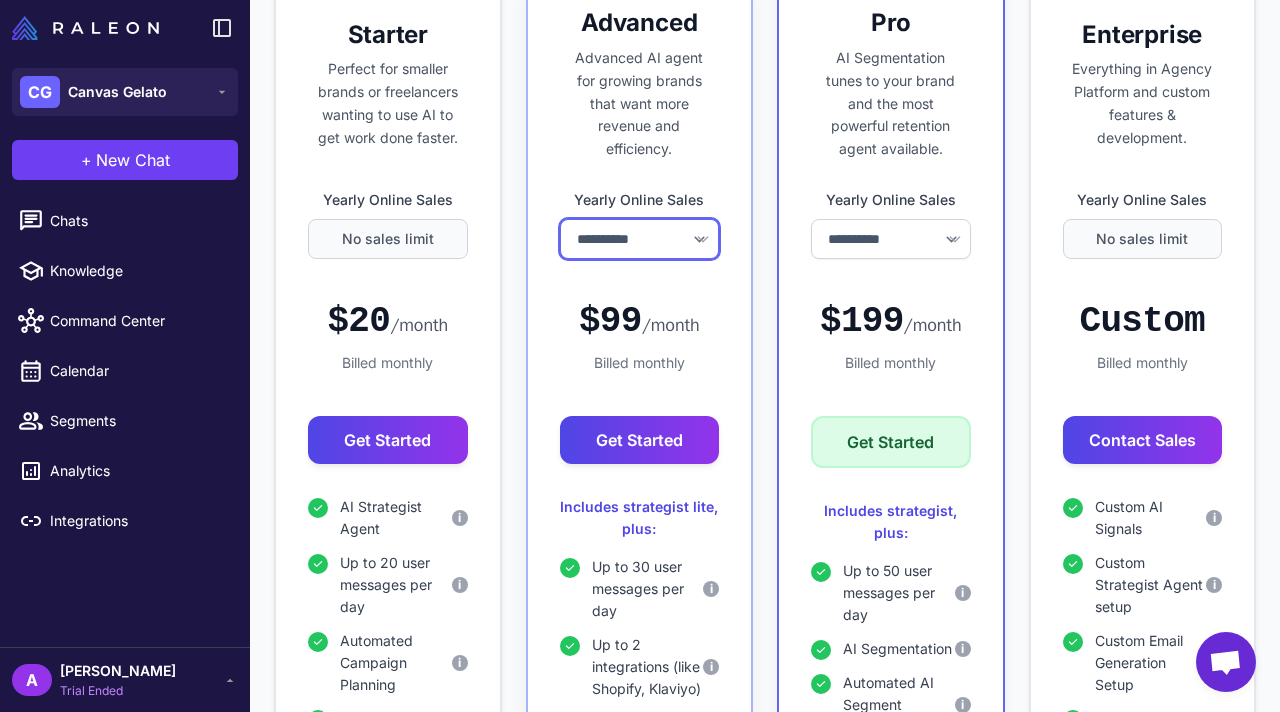 click on "**********" at bounding box center [640, 239] 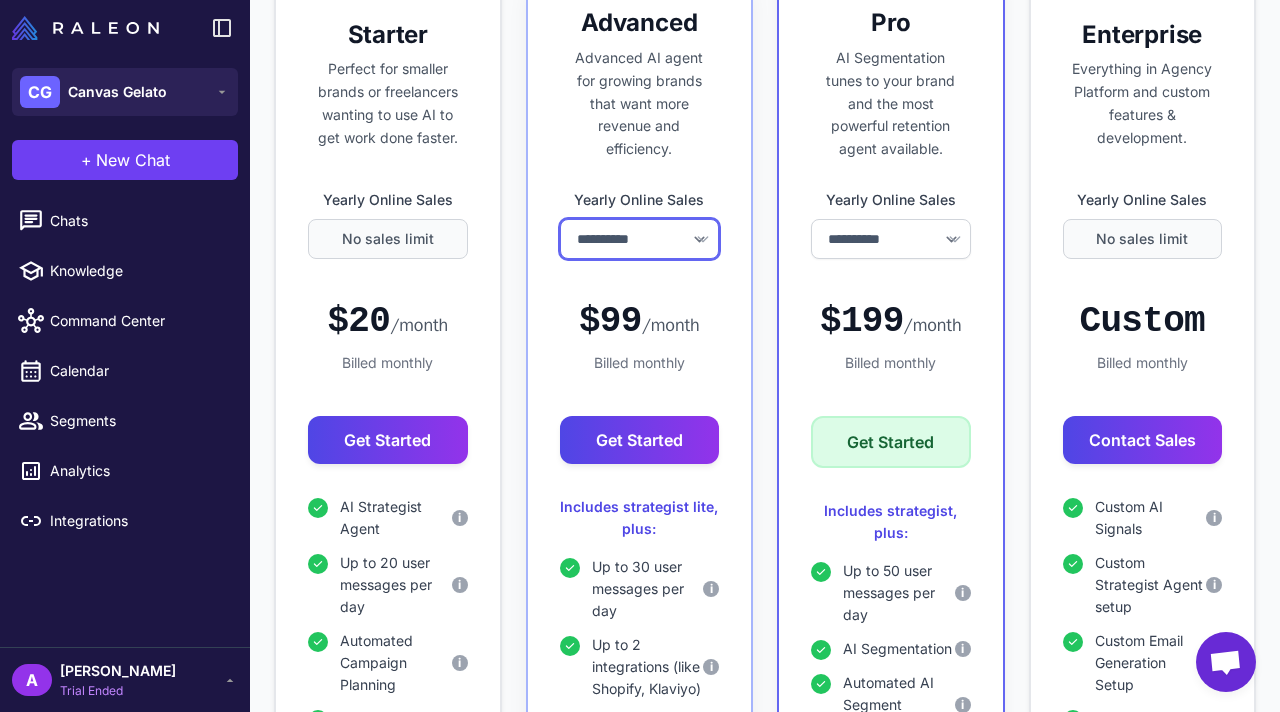 select on "******" 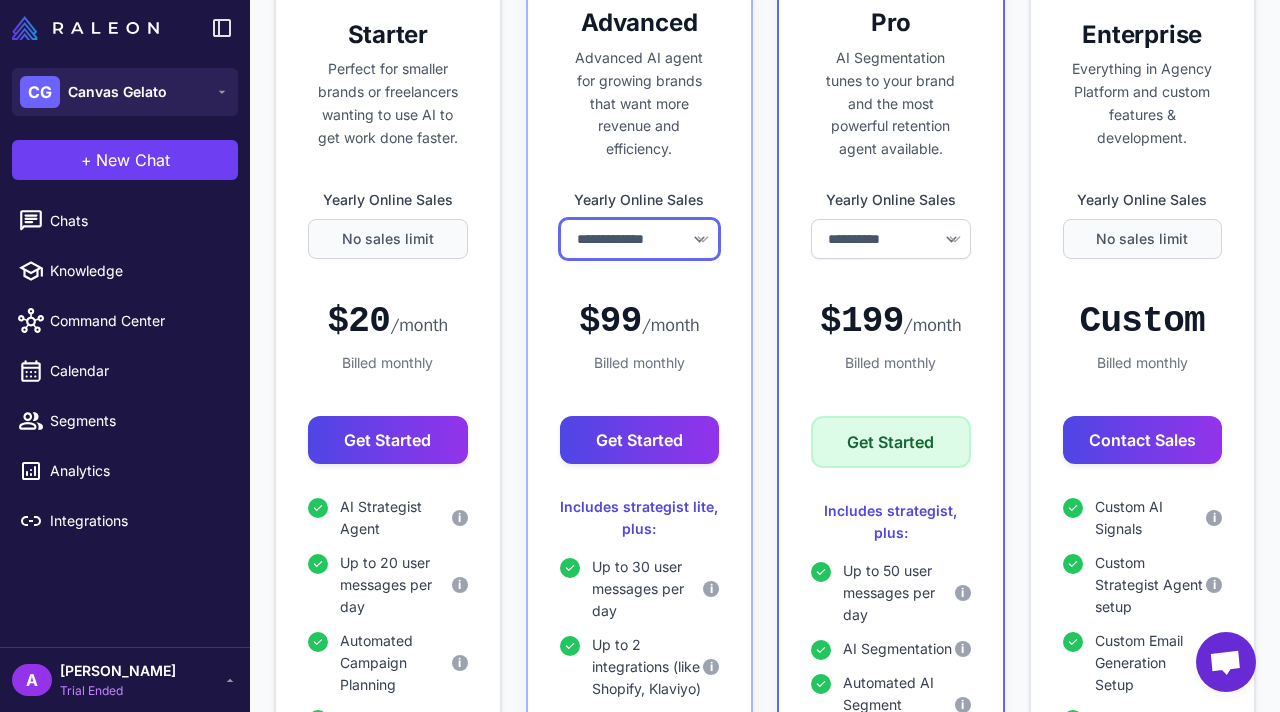 select on "******" 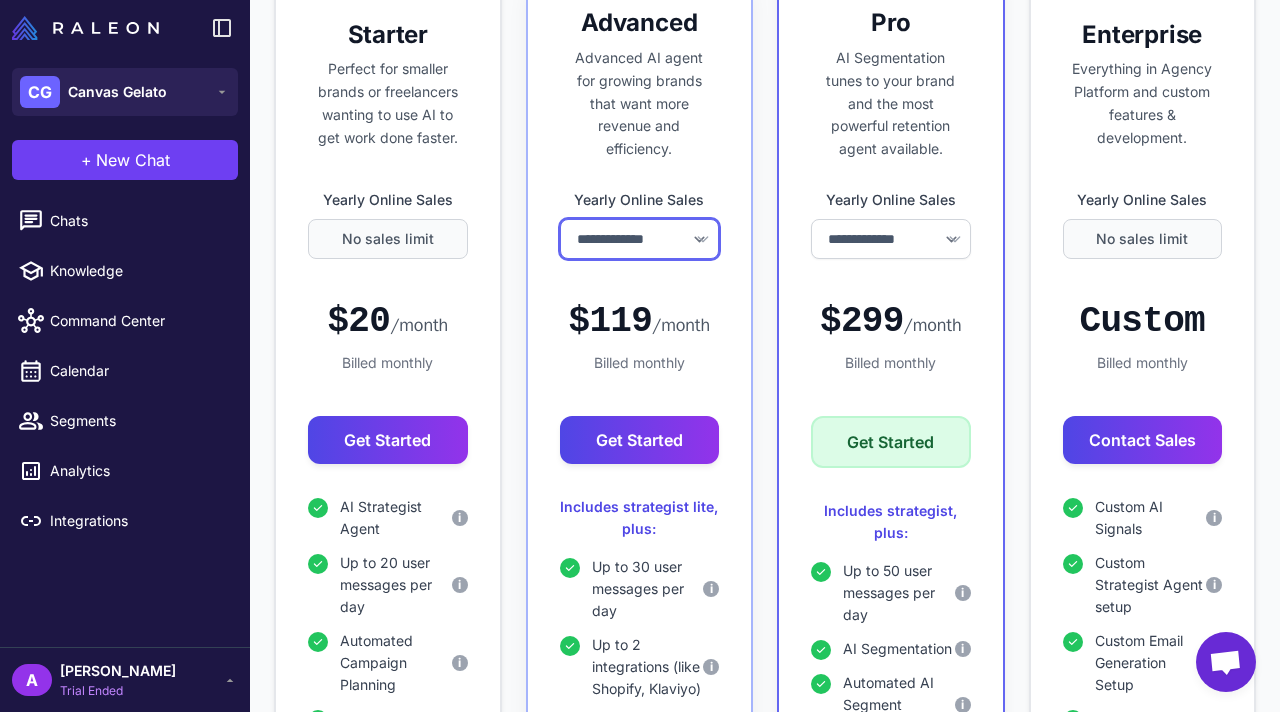 click on "**********" at bounding box center (640, 239) 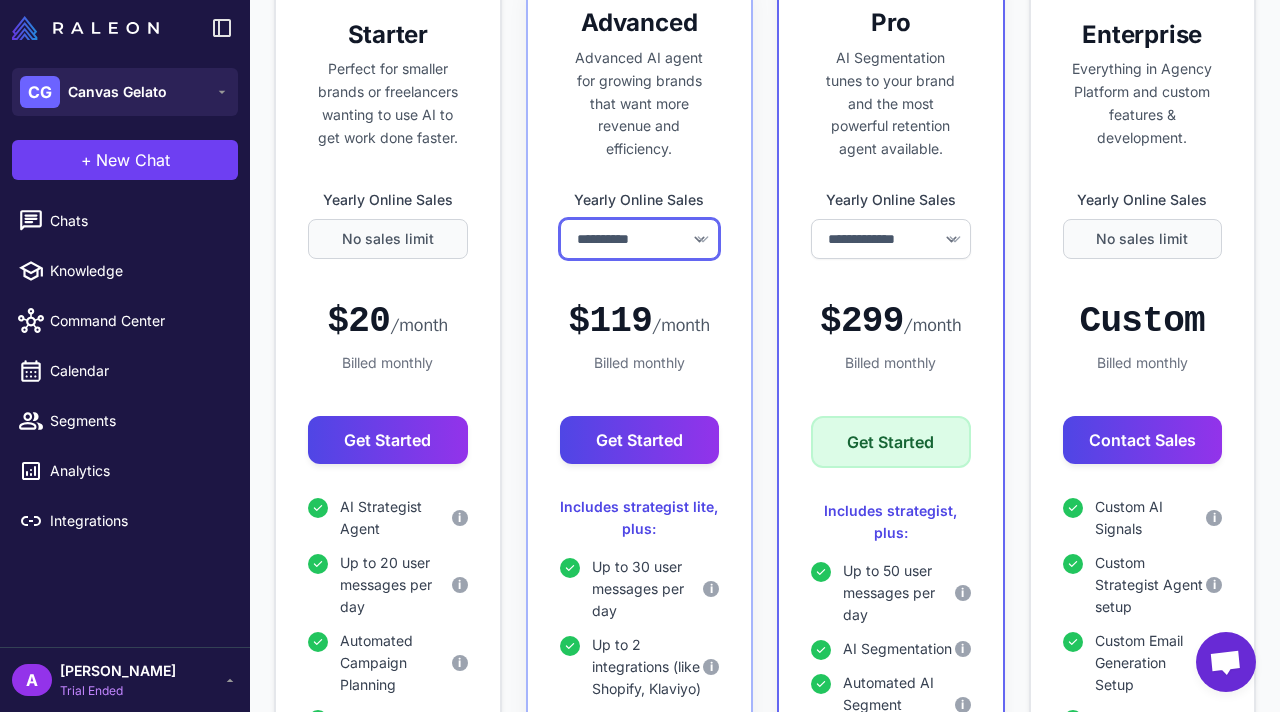 select on "*" 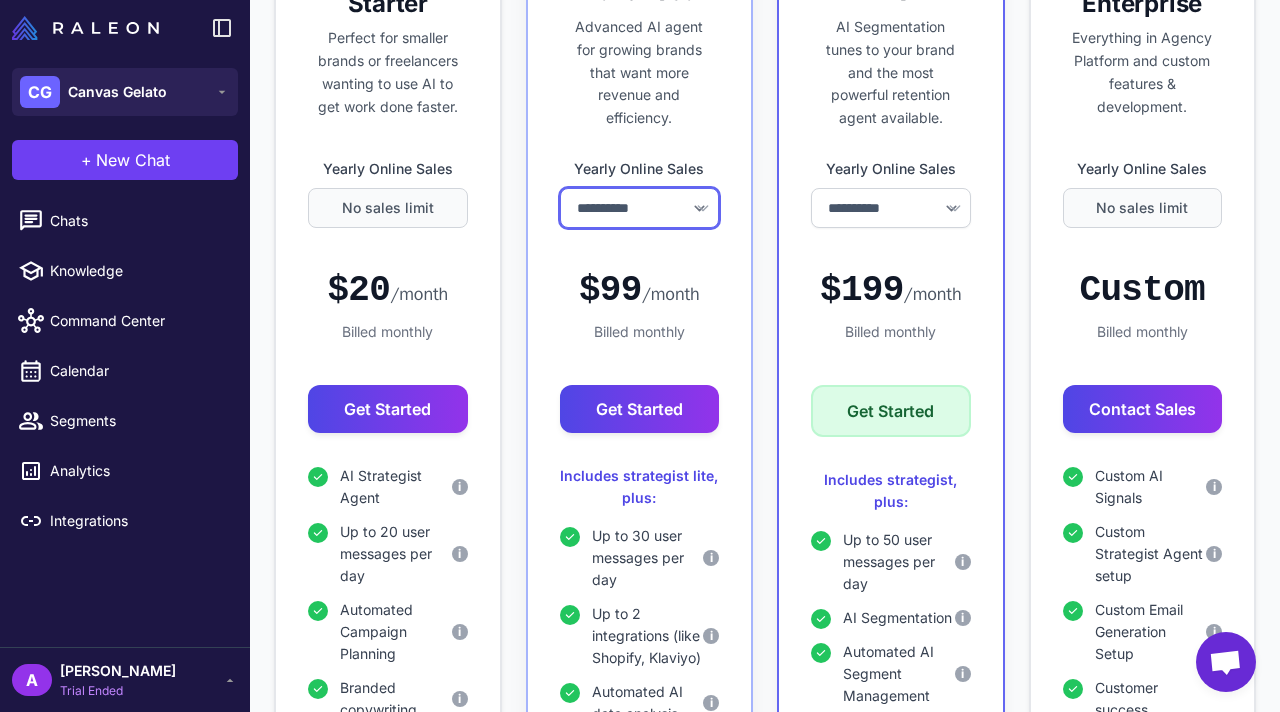 scroll, scrollTop: 311, scrollLeft: 0, axis: vertical 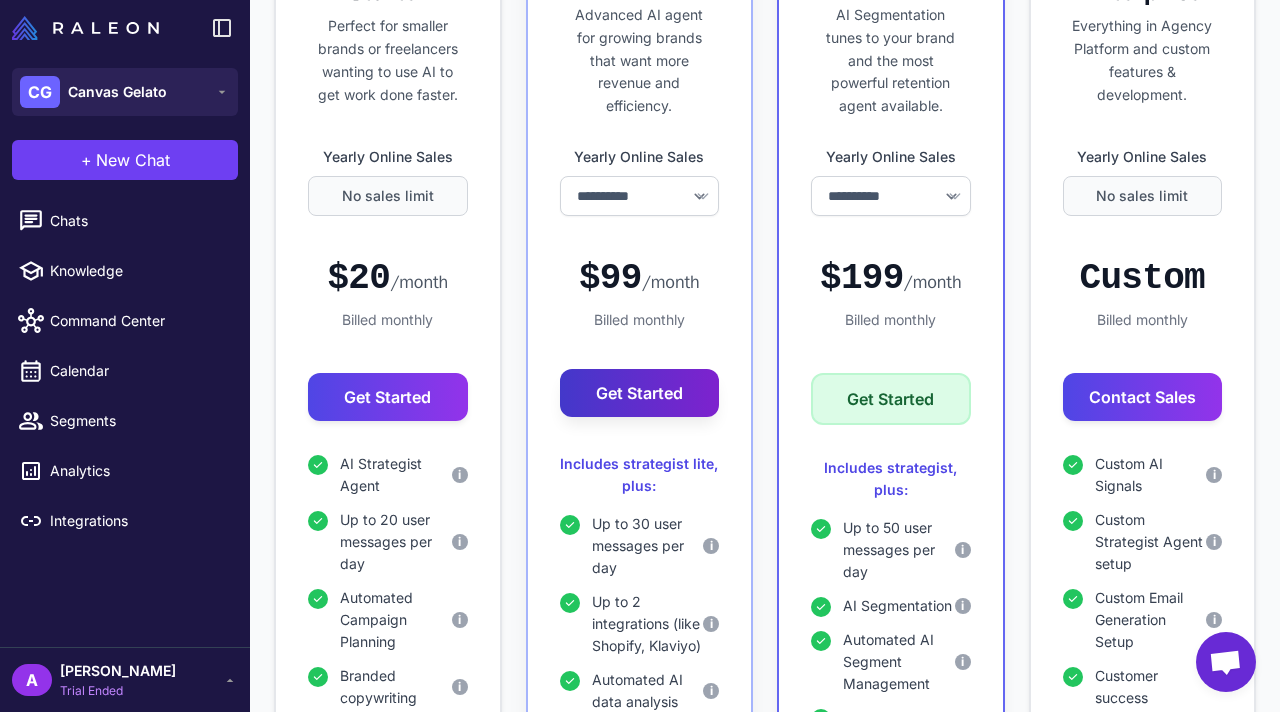 click on "Get Started" 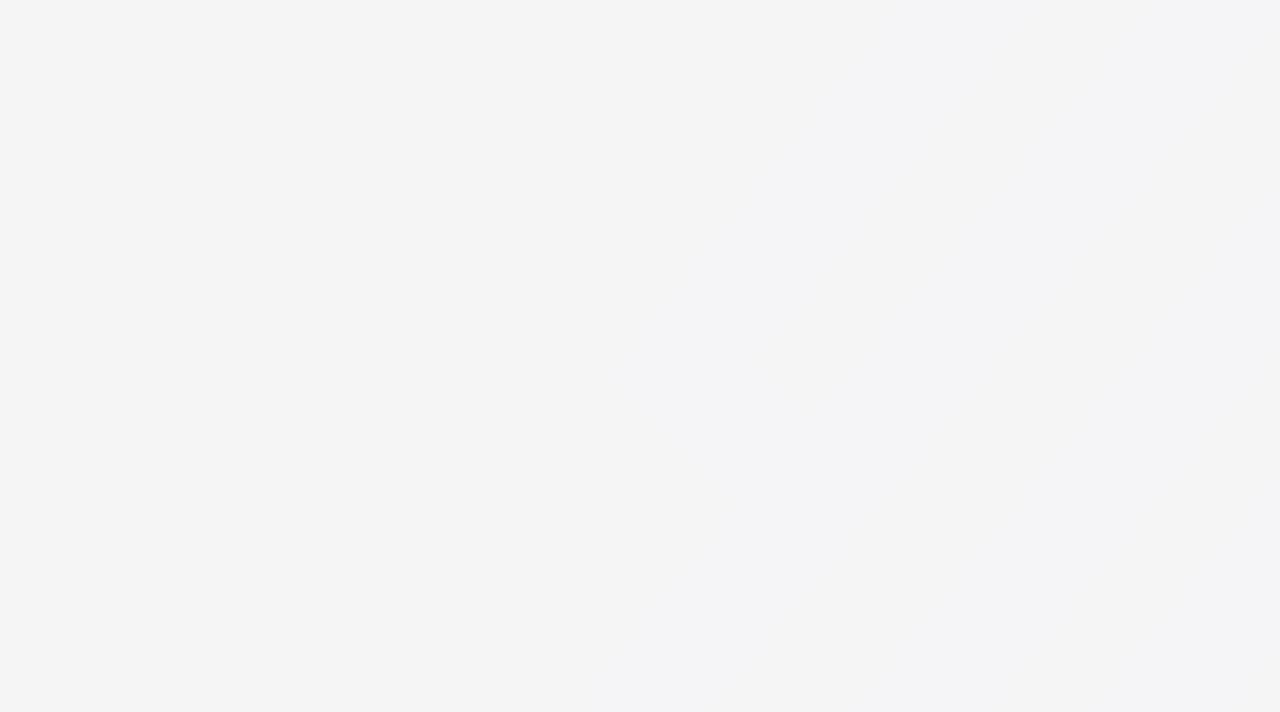 scroll, scrollTop: 0, scrollLeft: 0, axis: both 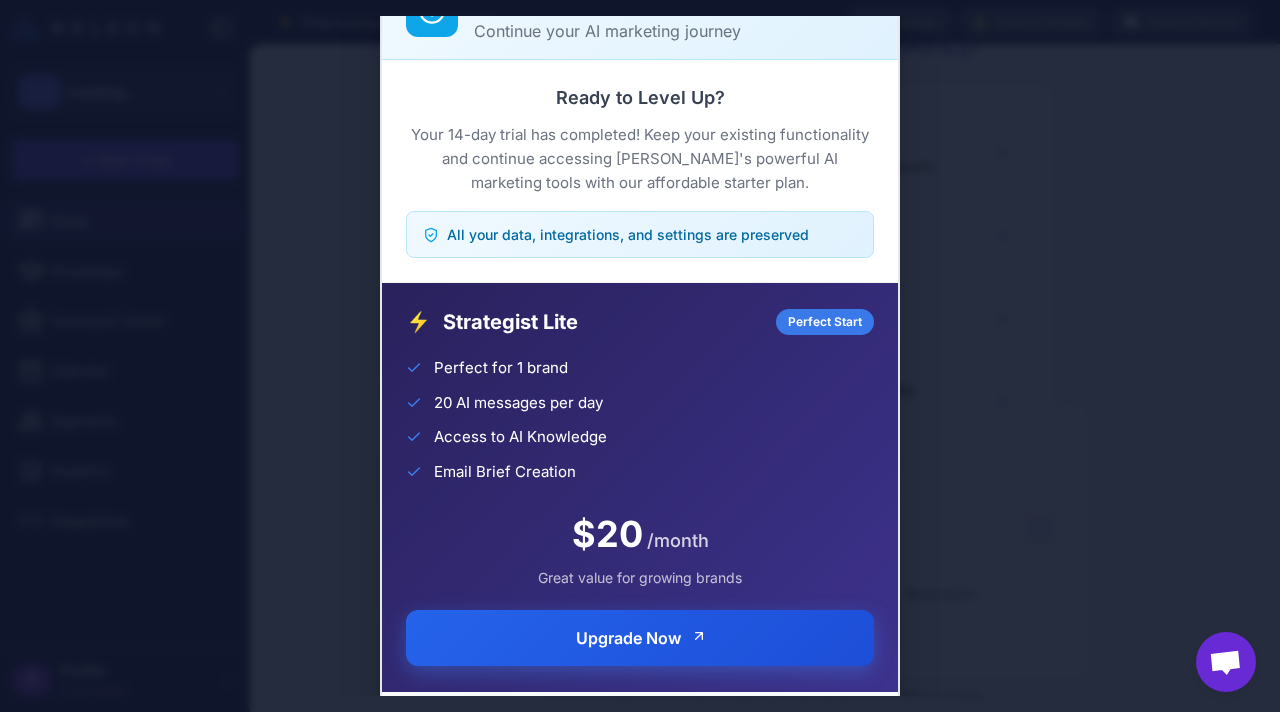 click on "Upgrade Now" at bounding box center [628, 638] 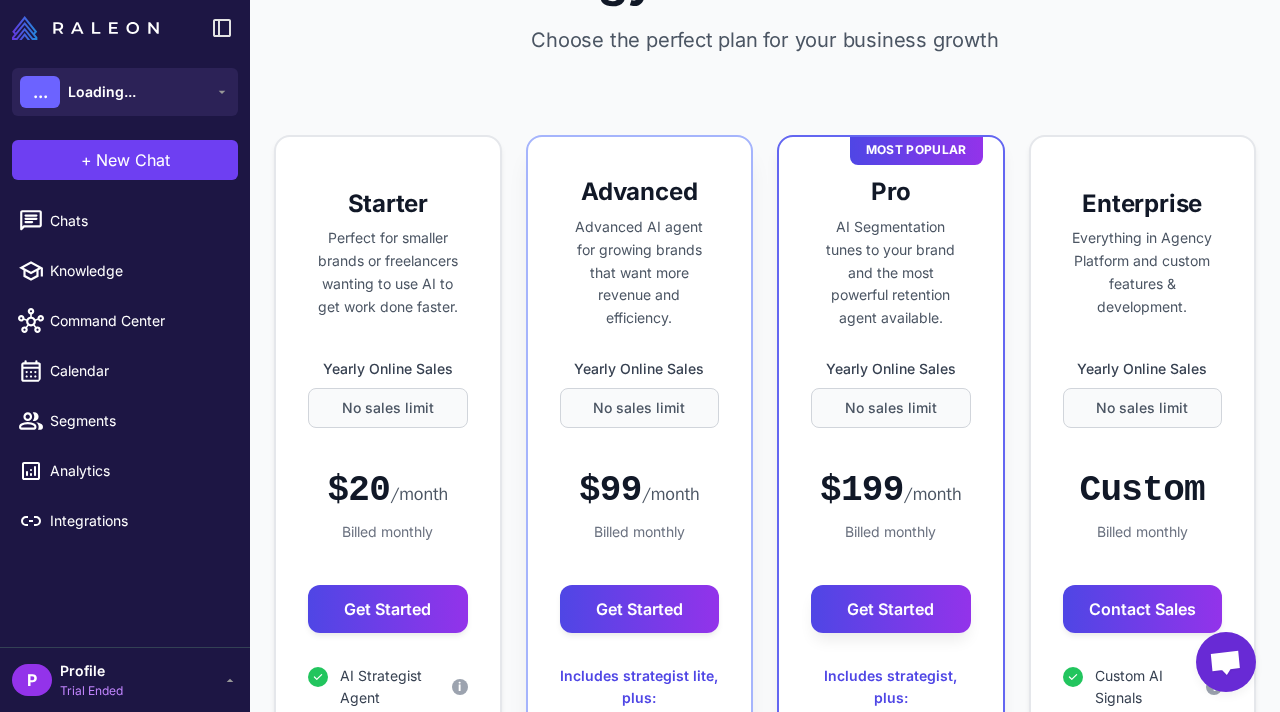 scroll, scrollTop: 0, scrollLeft: 0, axis: both 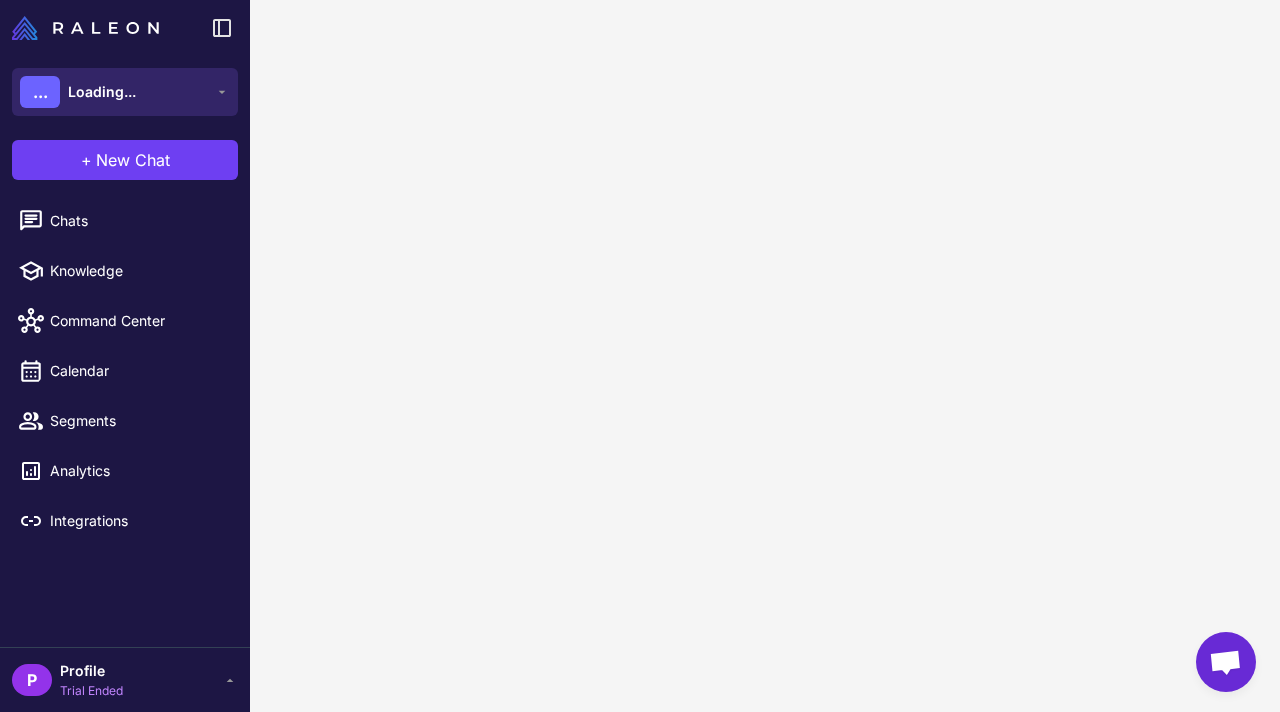 click on "... Loading..." at bounding box center [125, 92] 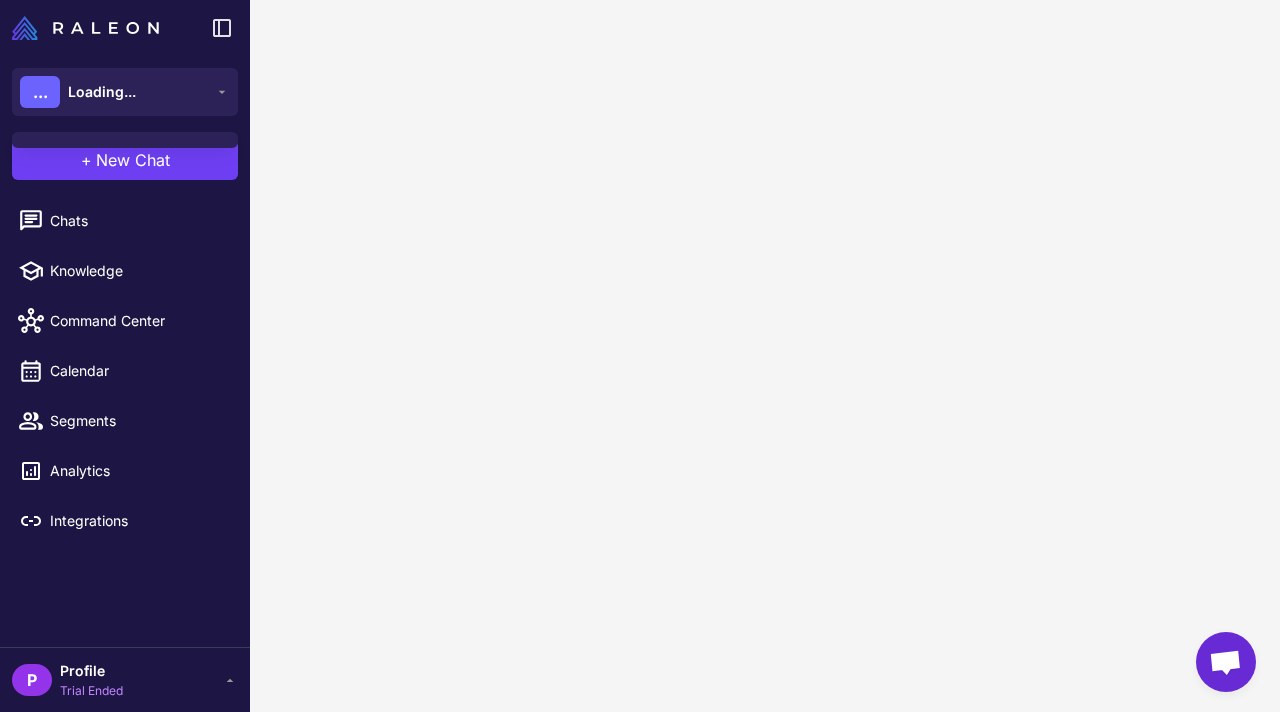 click on "Chats Knowledge Command Center Calendar Segments Analytics Integrations" at bounding box center (125, 419) 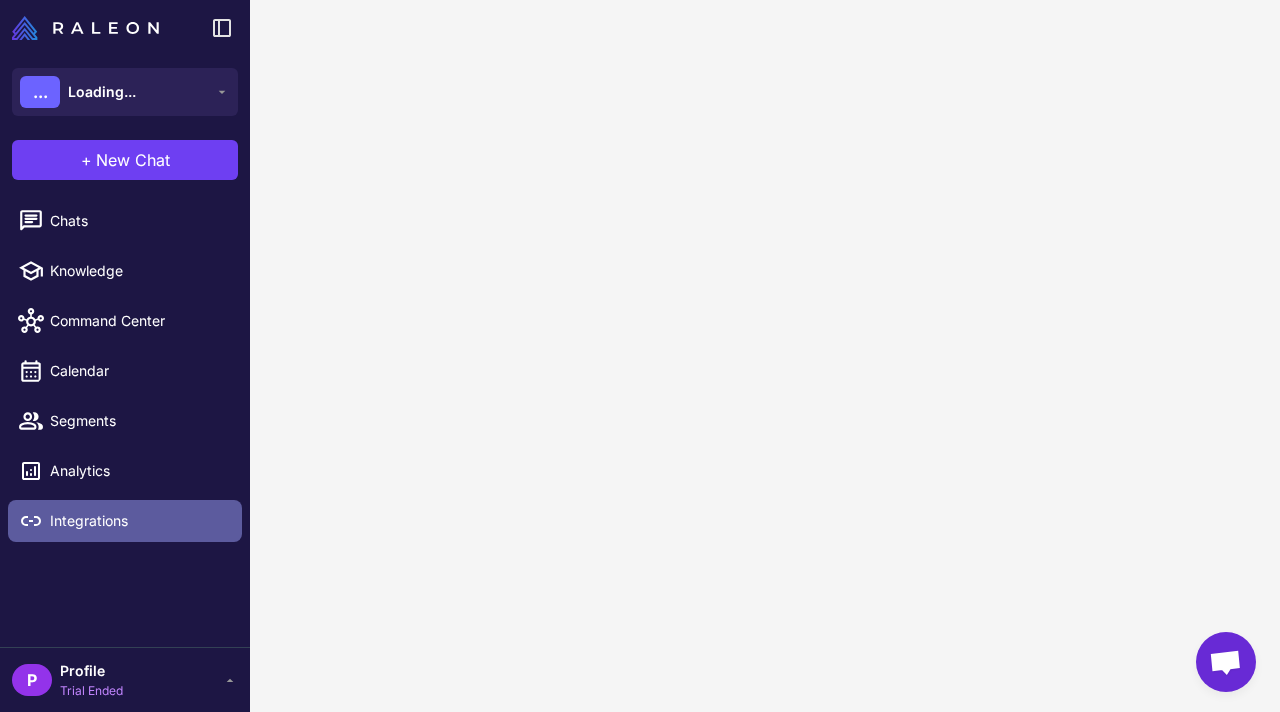 click on "Integrations" at bounding box center [138, 521] 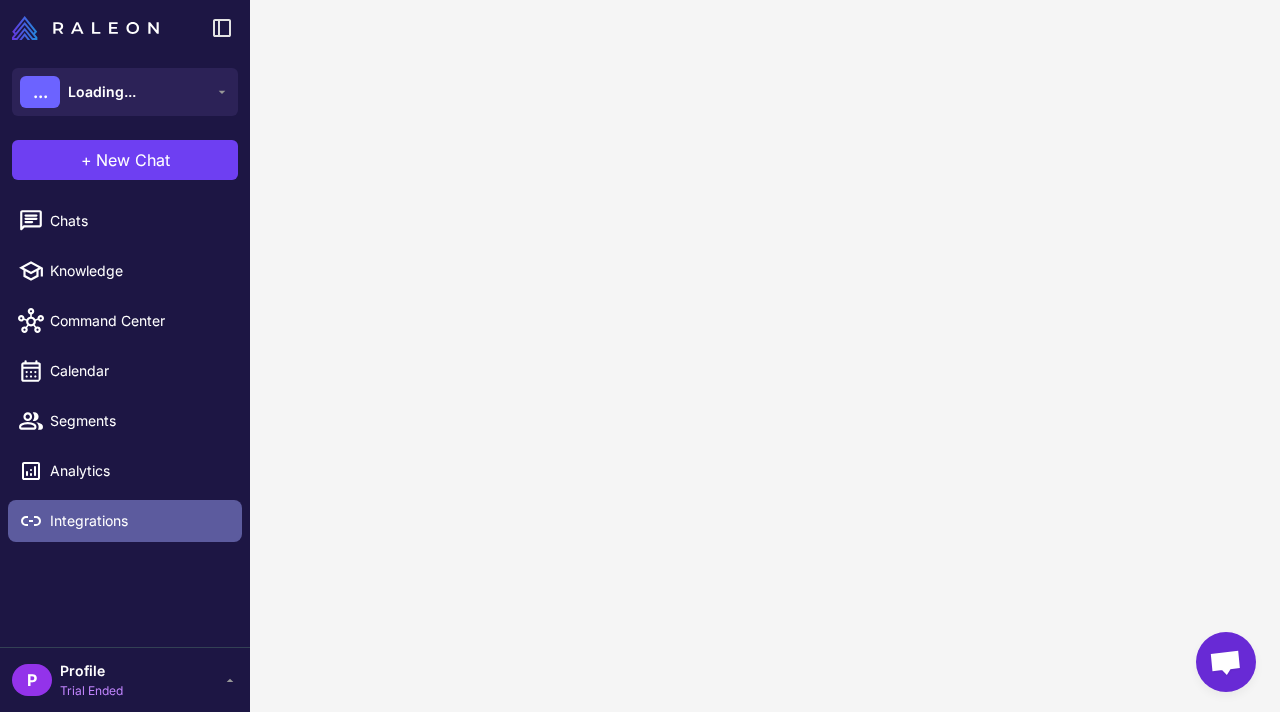 click on "Integrations" at bounding box center (138, 521) 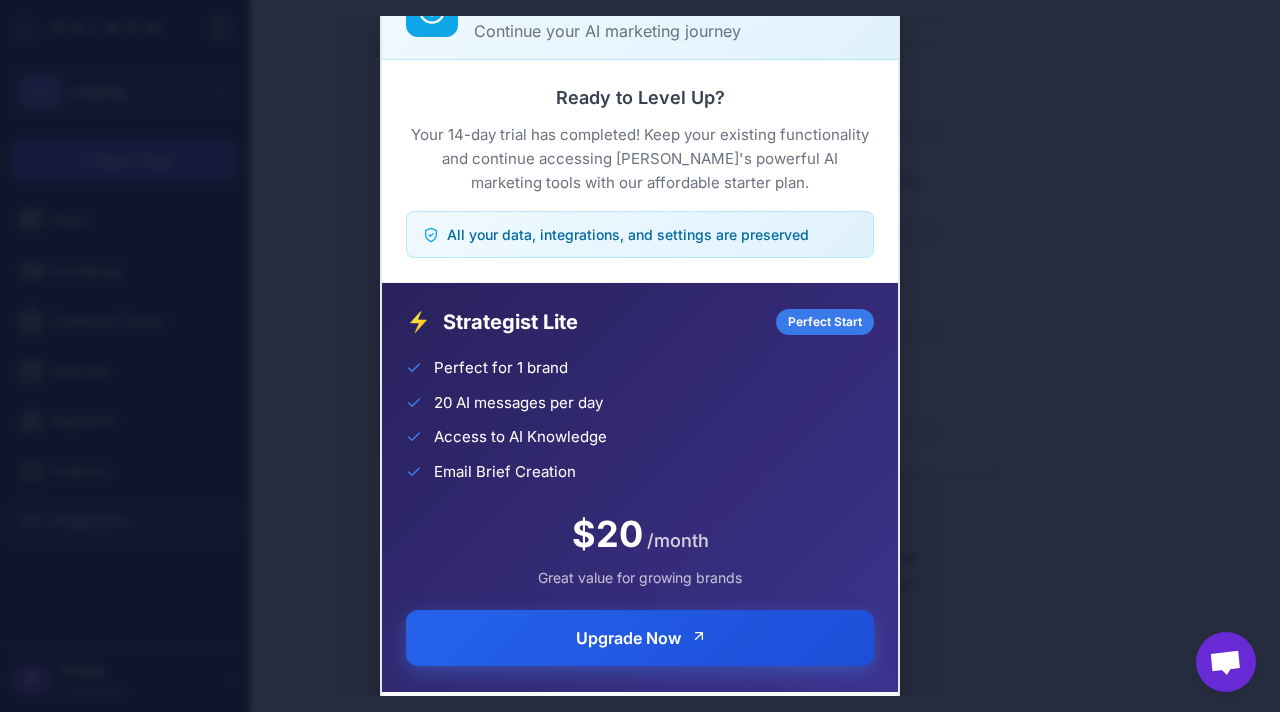 click on "Upgrade Now" at bounding box center [640, 638] 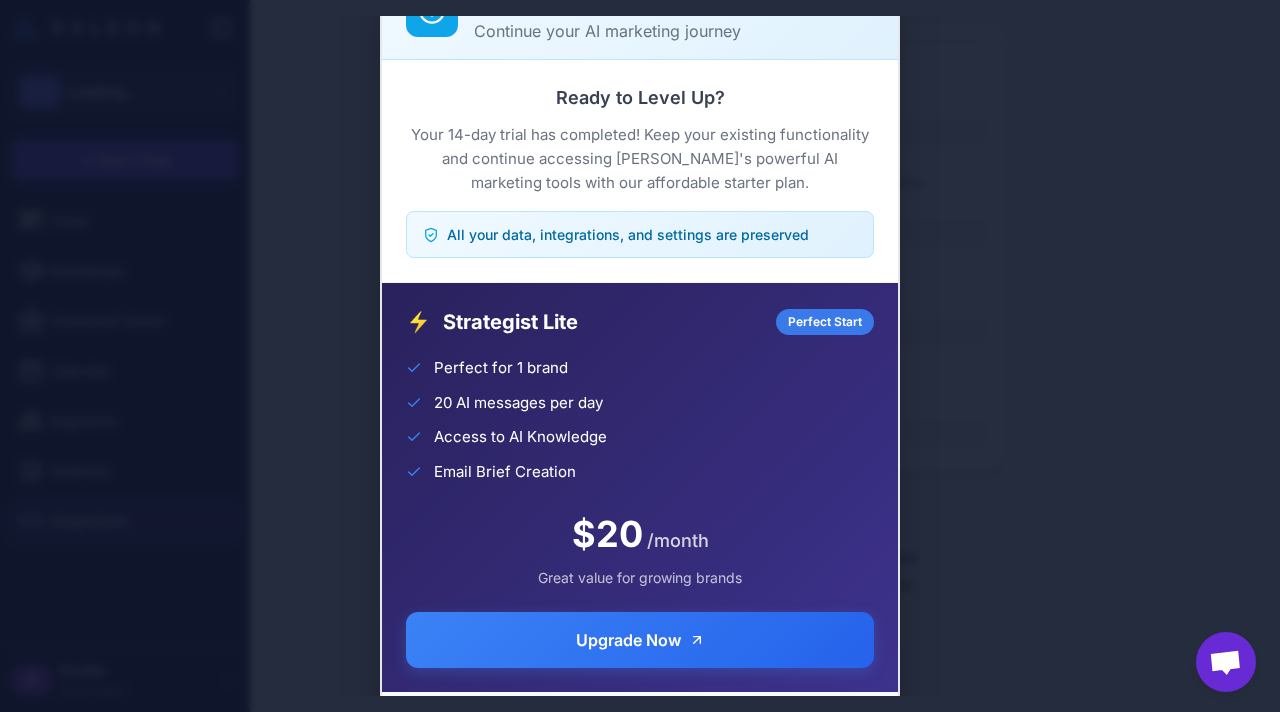 click on "Trial Complete Continue your AI marketing journey Ready to Level Up?  Your 14-day trial has completed! Keep your existing functionality and continue accessing Raleon's powerful AI marketing tools with our affordable starter plan.  All your data, integrations, and settings are preserved ⚡ Strategist Lite Perfect Start Perfect for 1 brand 20 AI messages per day Access to AI Knowledge Email Brief Creation $20 /month Great value for growing brands Upgrade Now  Need help choosing a plan?  Contact our team" 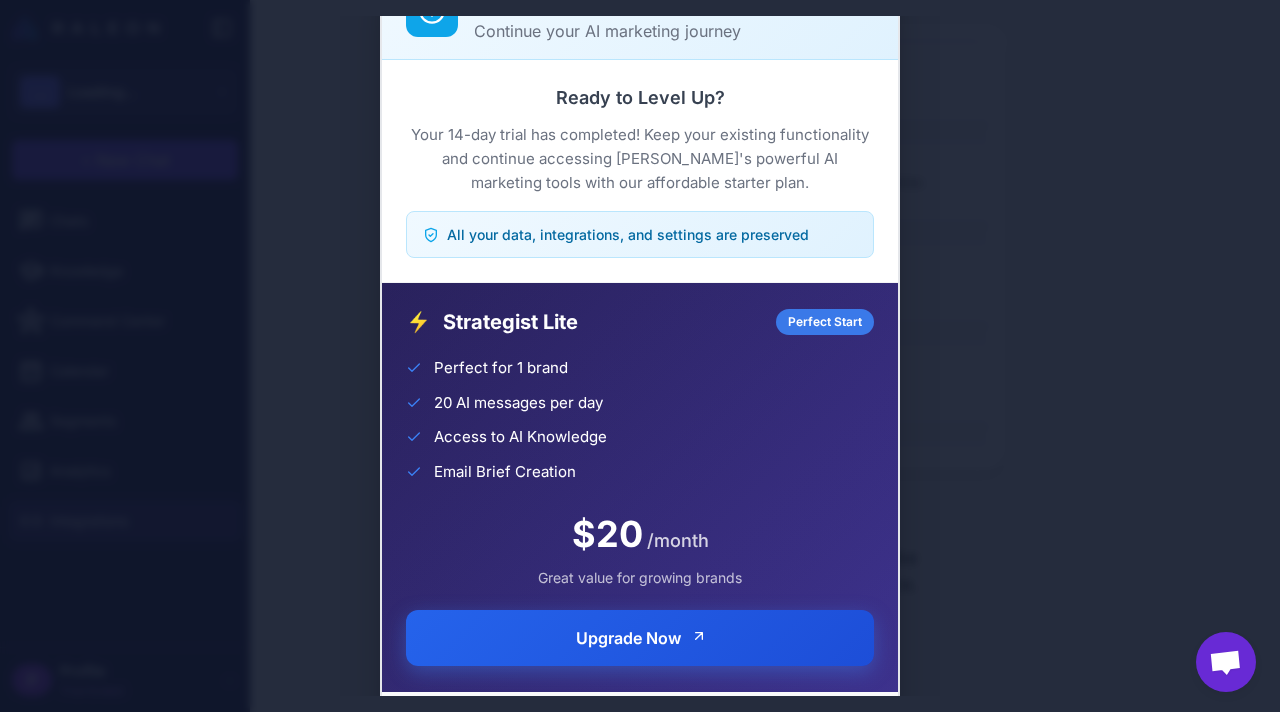 click on "Upgrade Now" at bounding box center (640, 638) 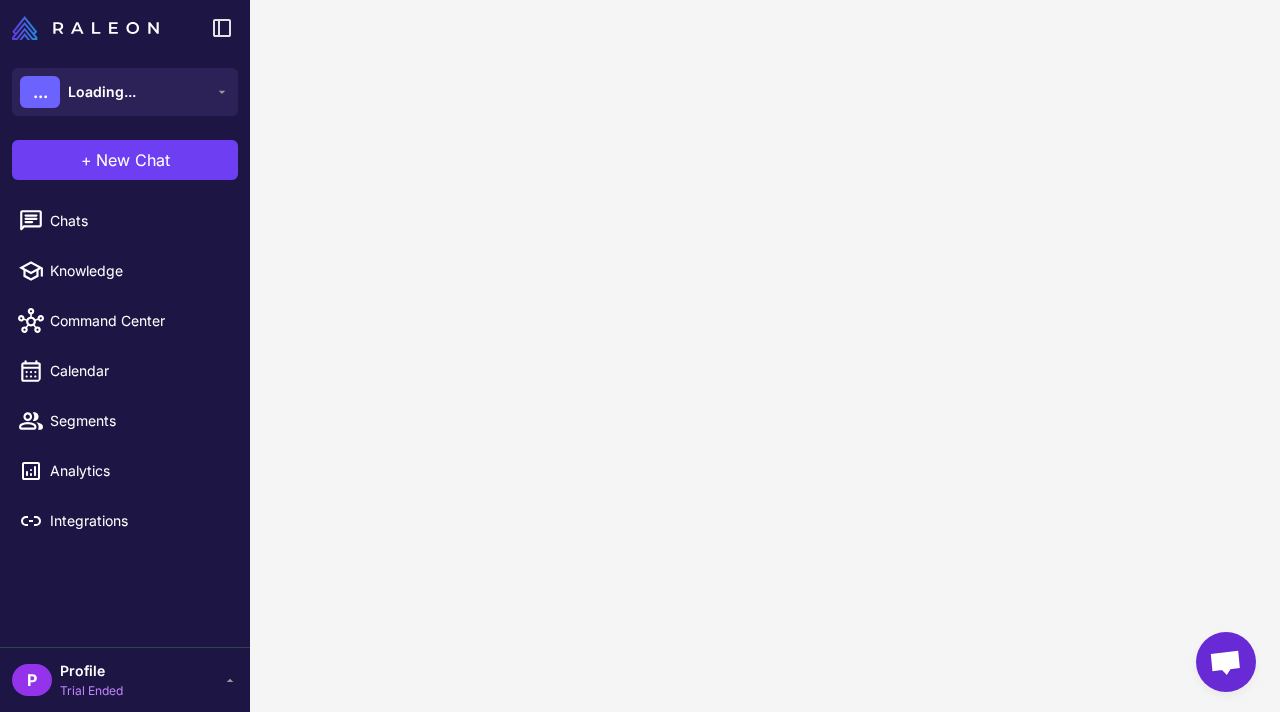 click at bounding box center (85, 28) 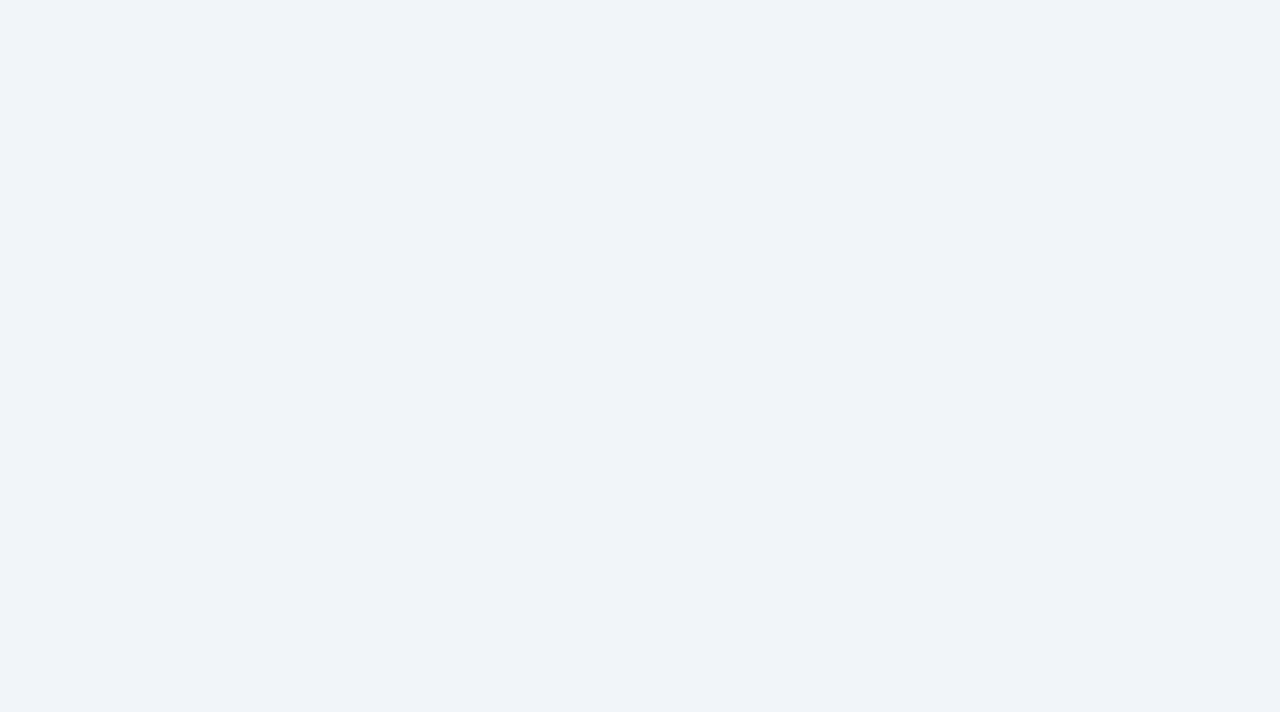 scroll, scrollTop: 0, scrollLeft: 0, axis: both 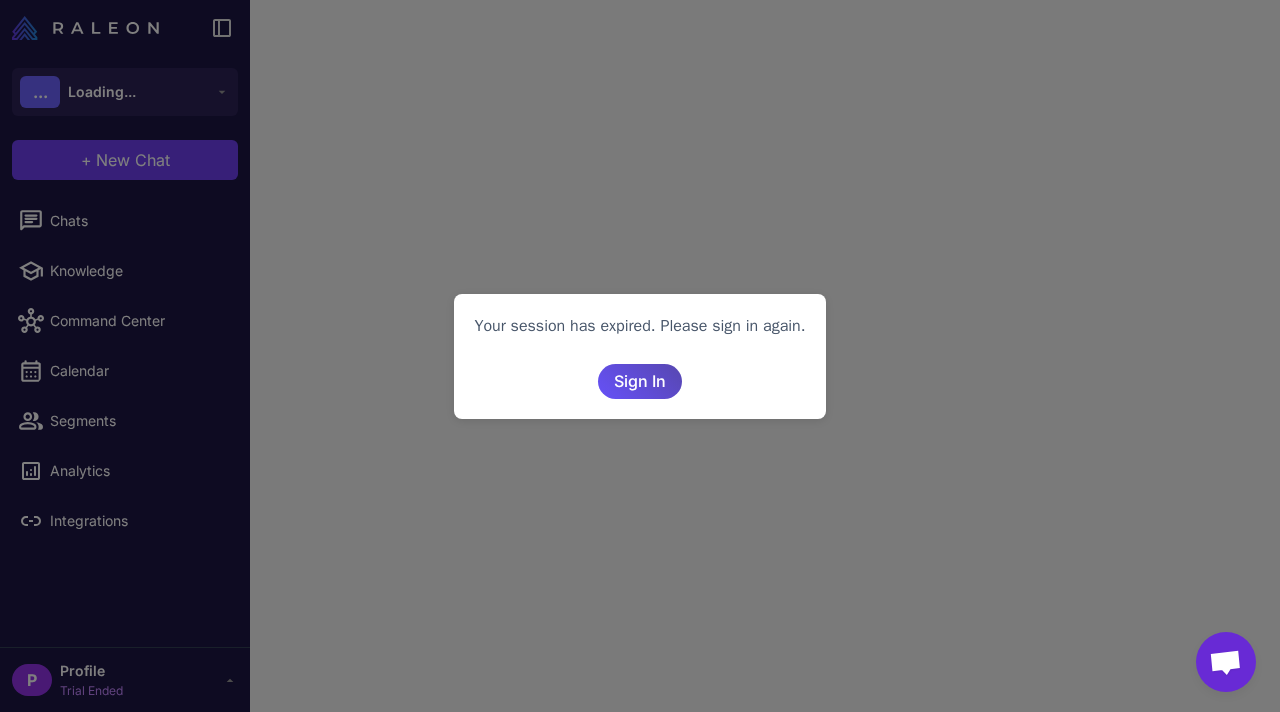 click on "Sign In" at bounding box center (640, 381) 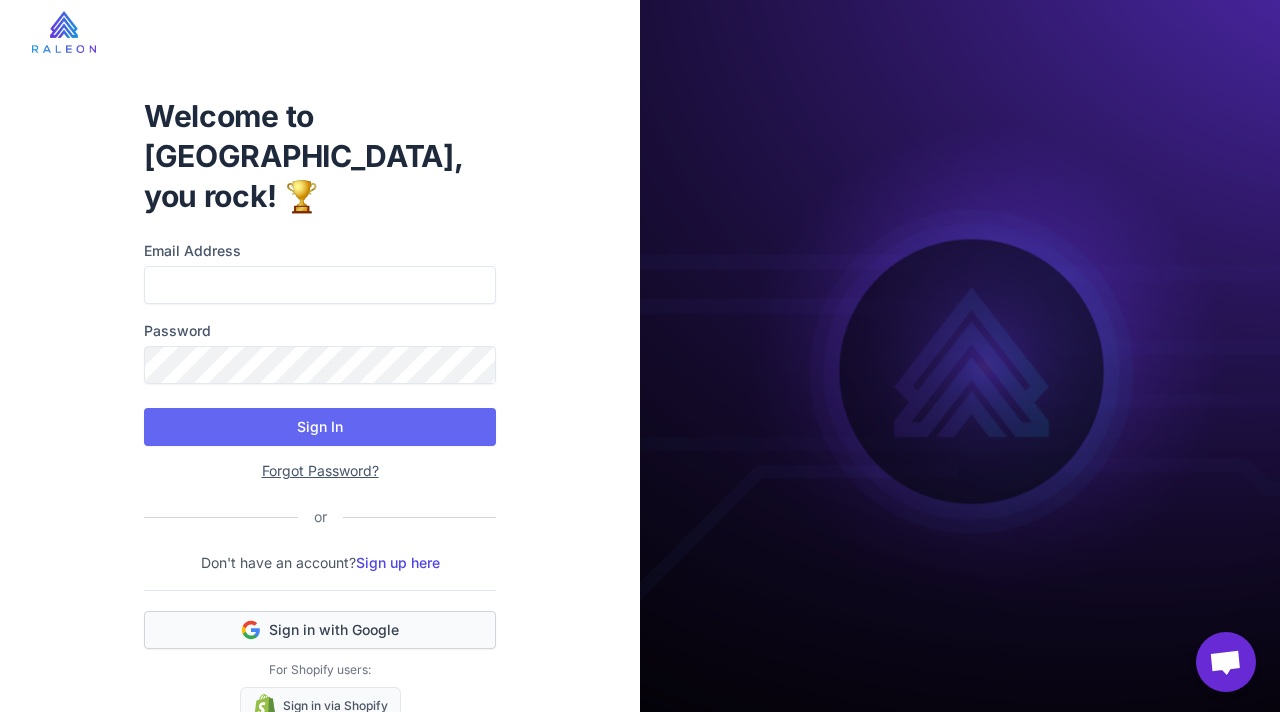 click on "Sign in with Google" at bounding box center [320, 630] 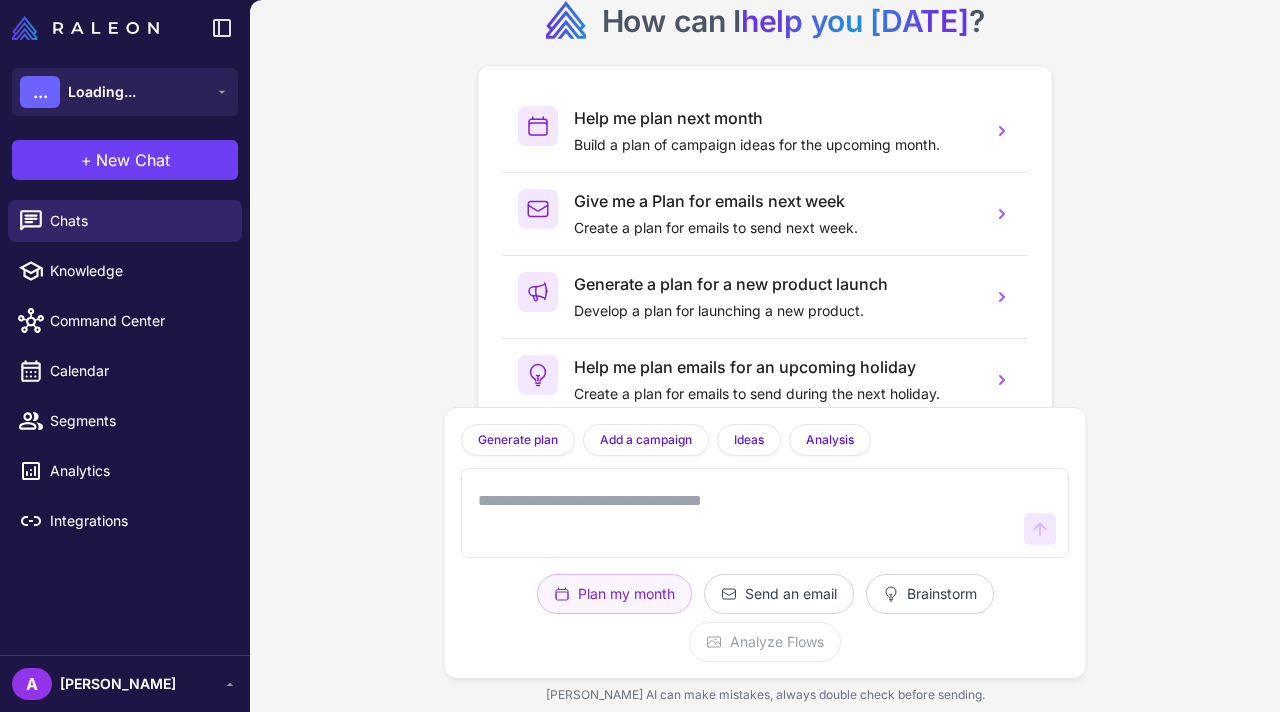 scroll, scrollTop: 0, scrollLeft: 0, axis: both 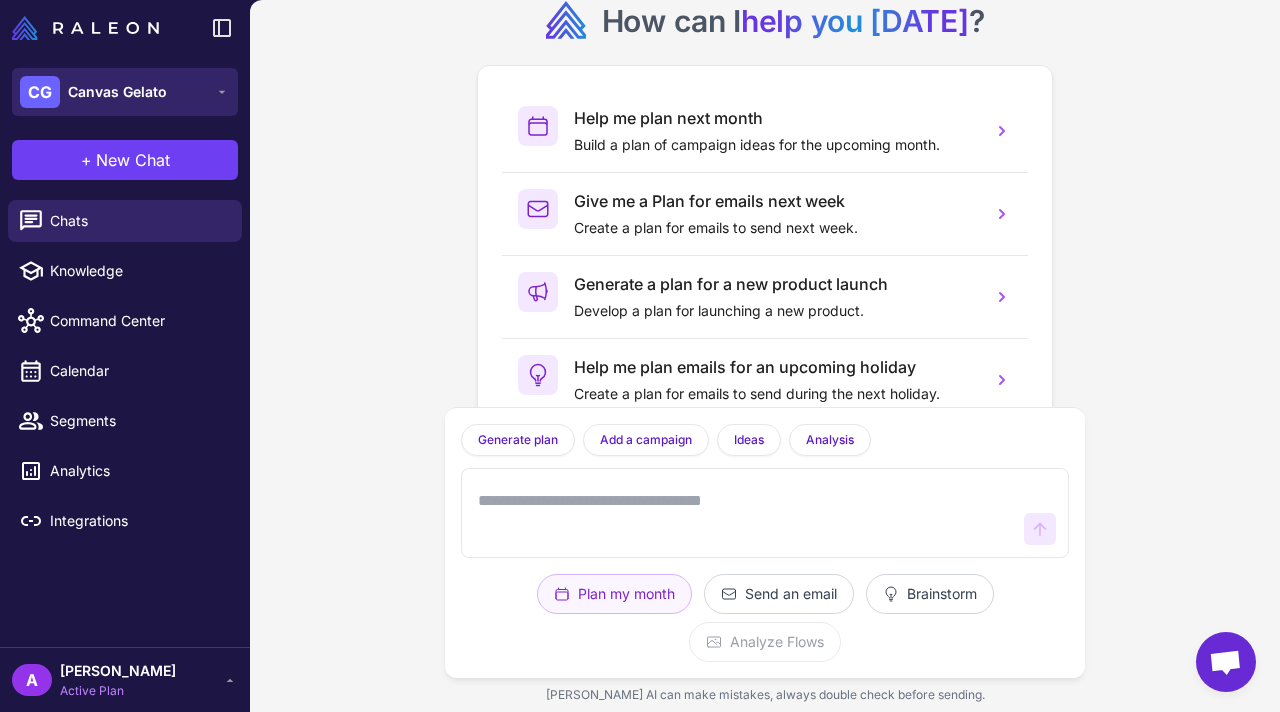 click on "Canvas Gelato" at bounding box center (117, 92) 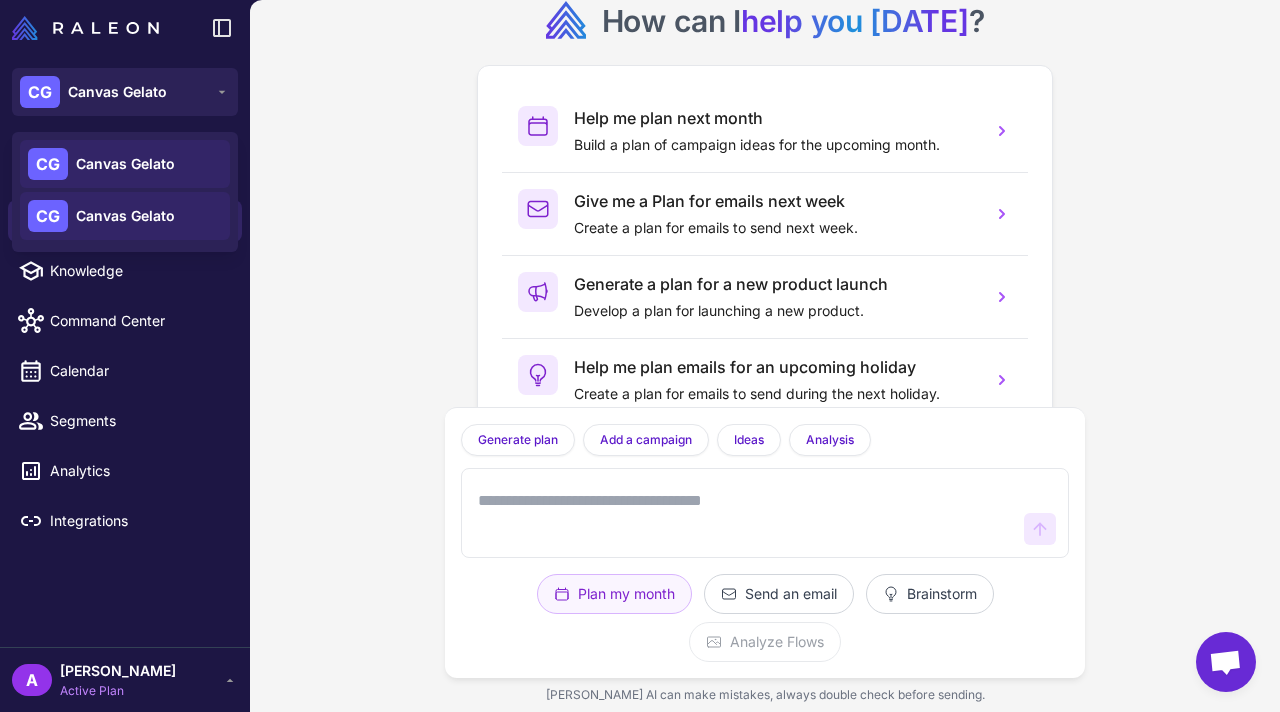 click on "Canvas Gelato" at bounding box center [125, 216] 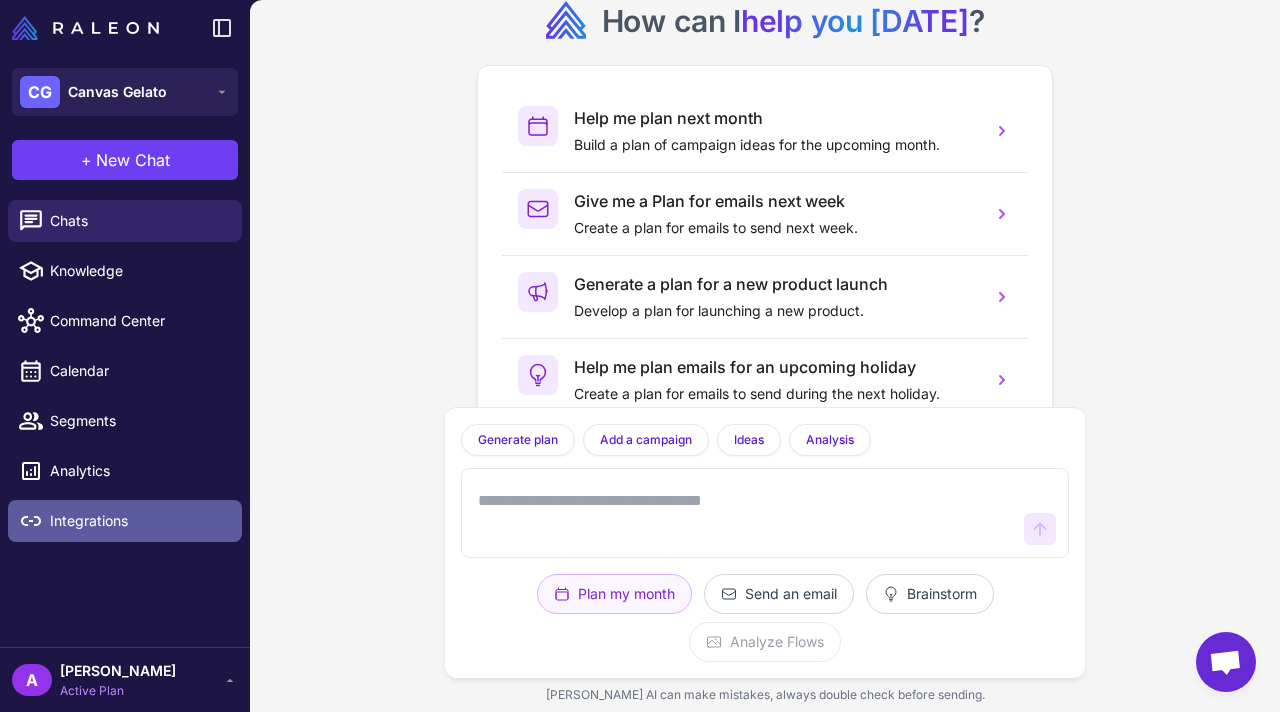 click on "Integrations" at bounding box center (138, 521) 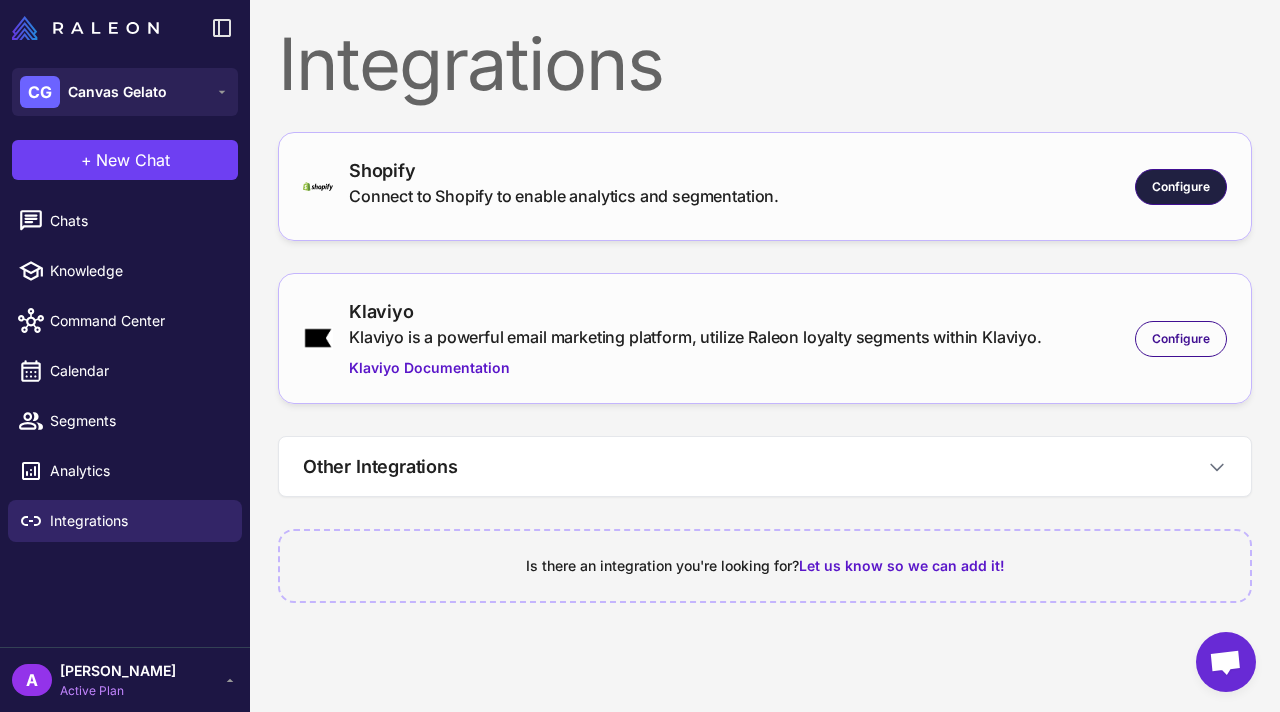 click on "Configure" at bounding box center [1181, 187] 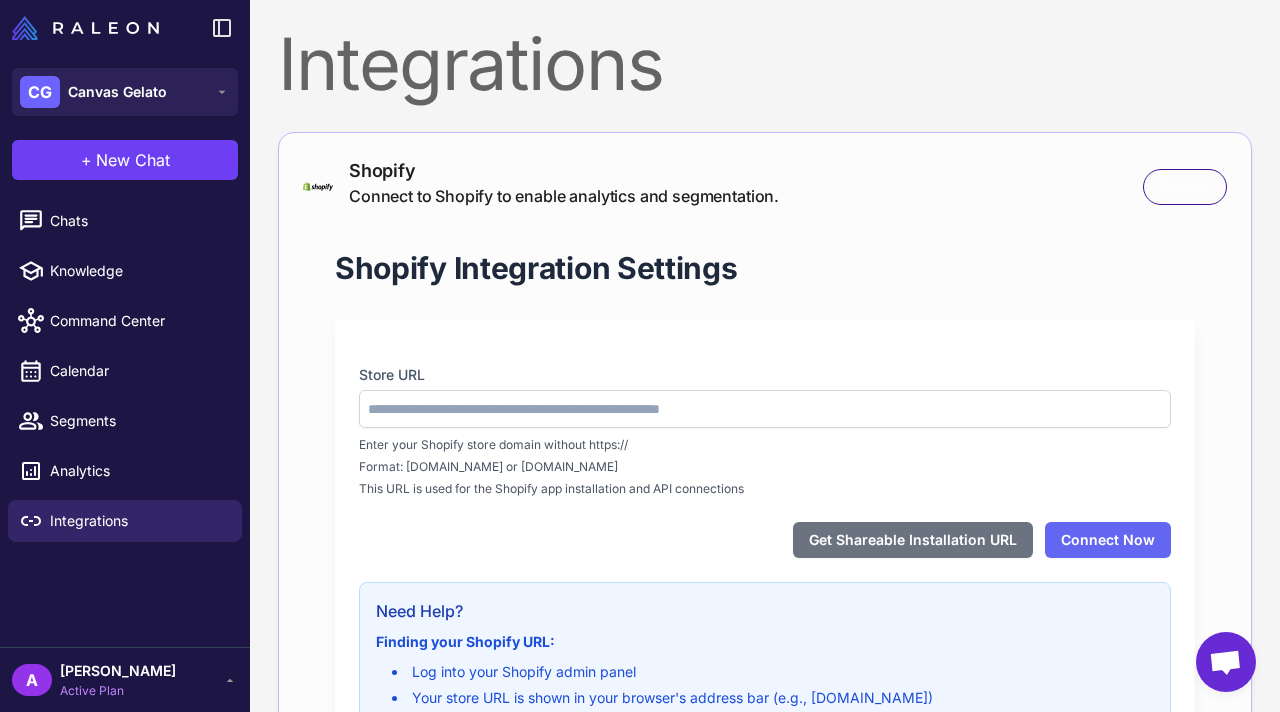 type on "**********" 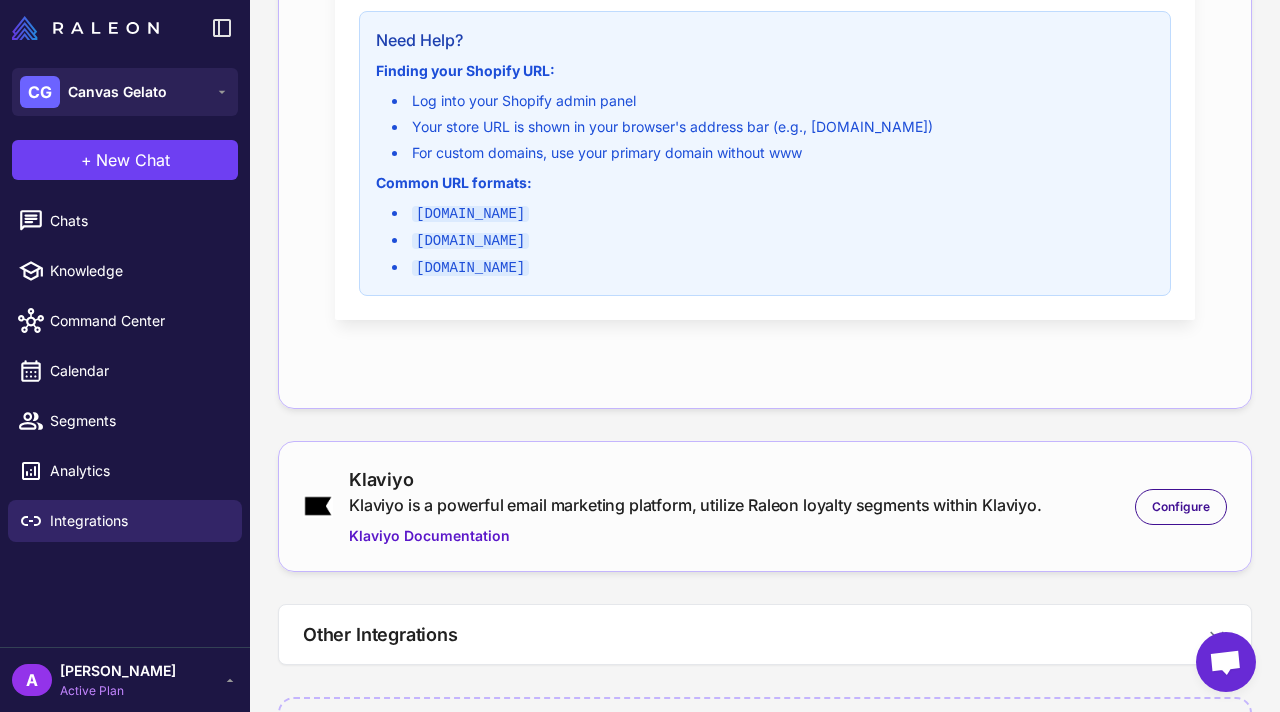 scroll, scrollTop: 765, scrollLeft: 0, axis: vertical 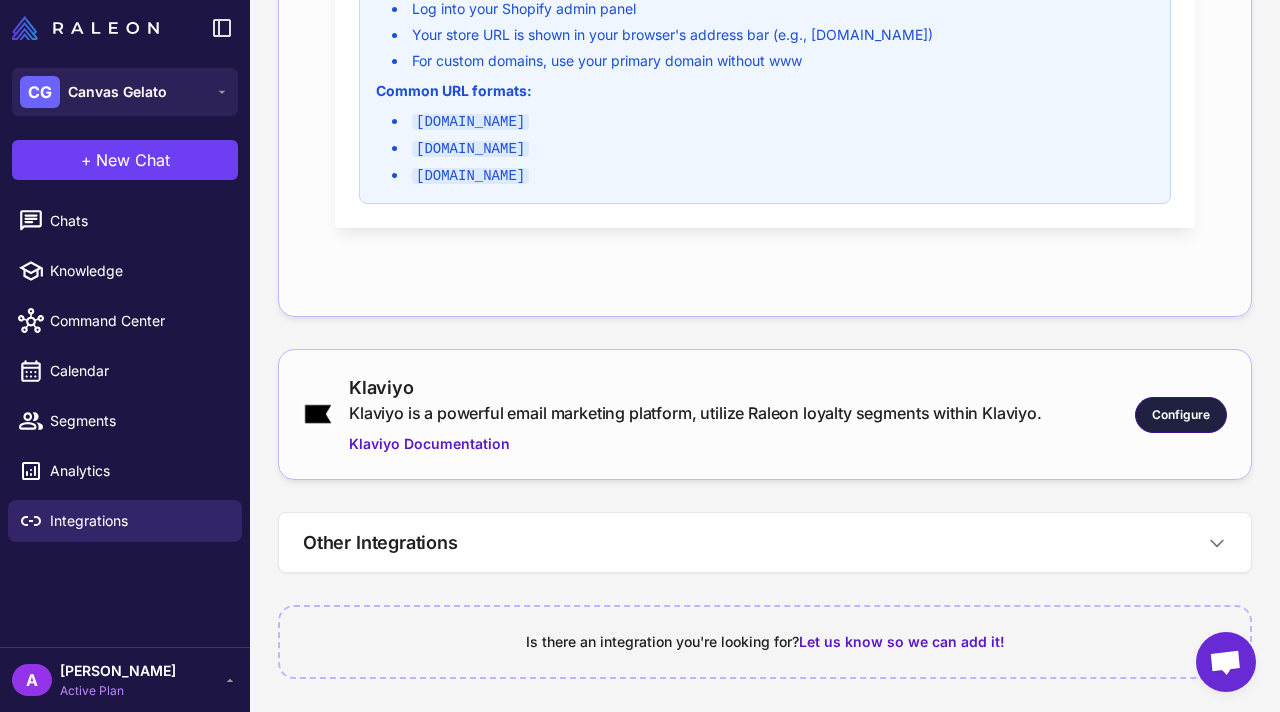 click on "Configure" at bounding box center (1181, 415) 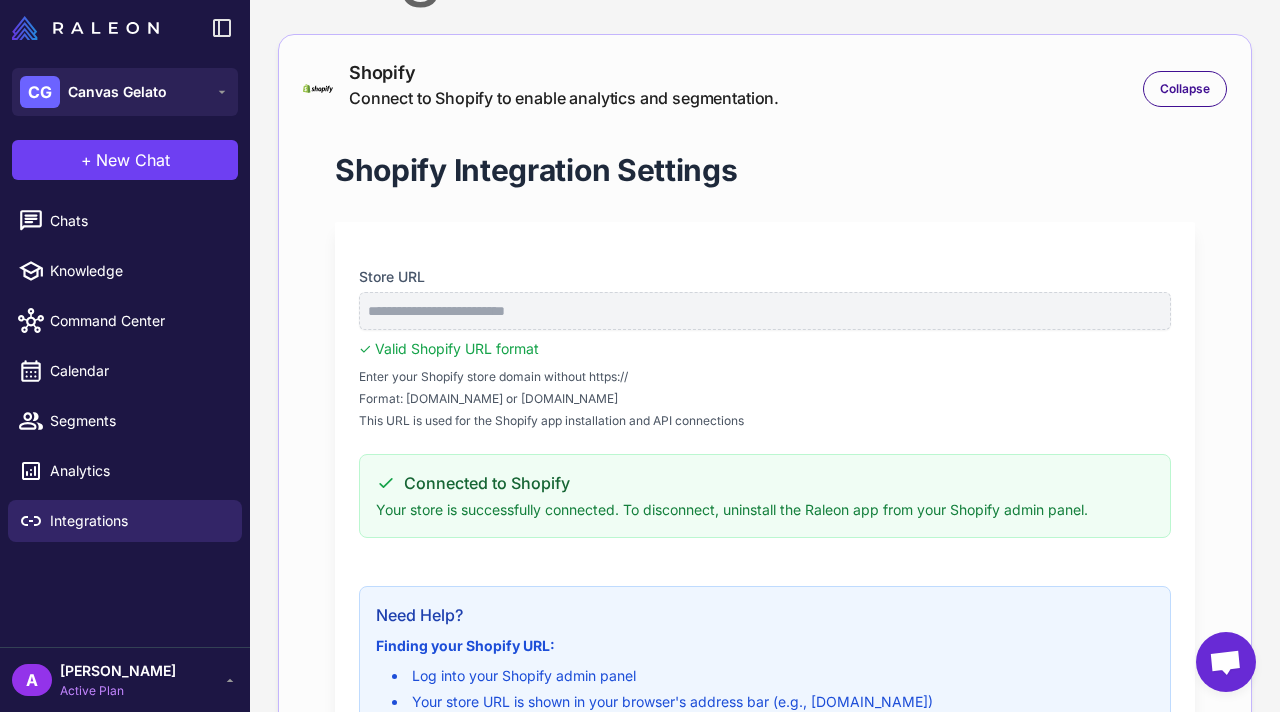 scroll, scrollTop: 0, scrollLeft: 0, axis: both 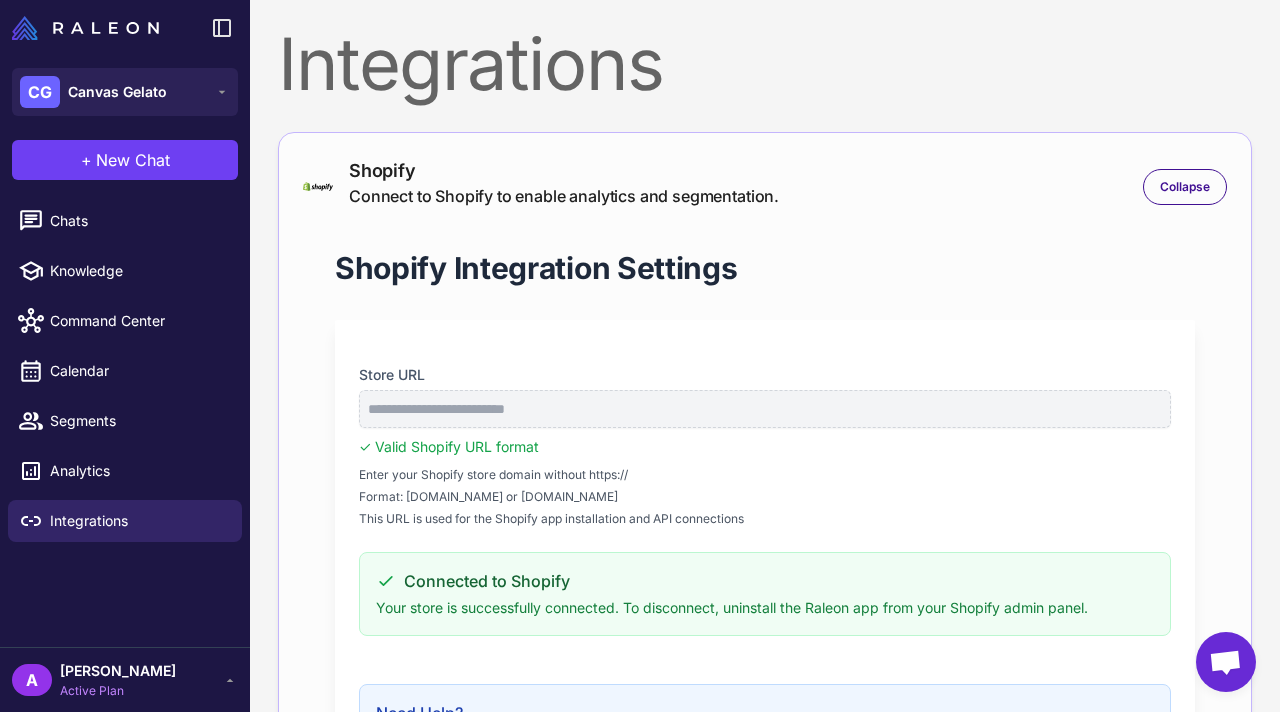 click at bounding box center (1225, 664) 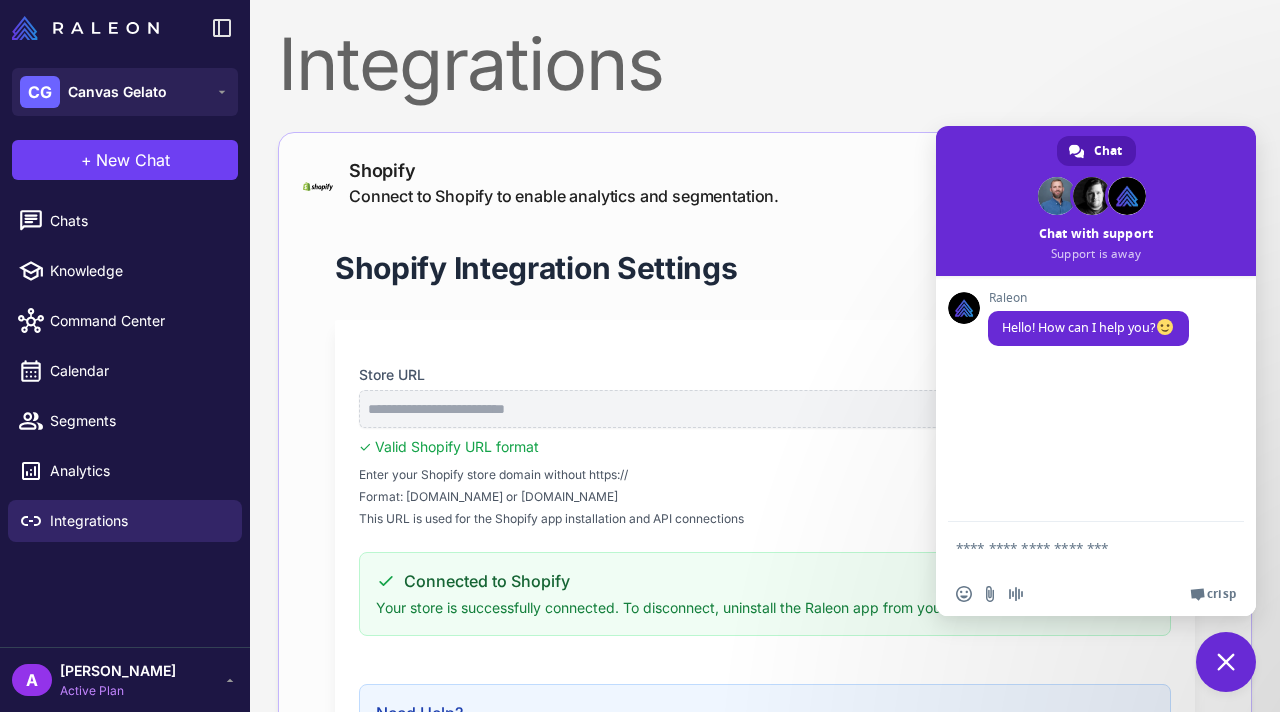 scroll, scrollTop: 0, scrollLeft: 0, axis: both 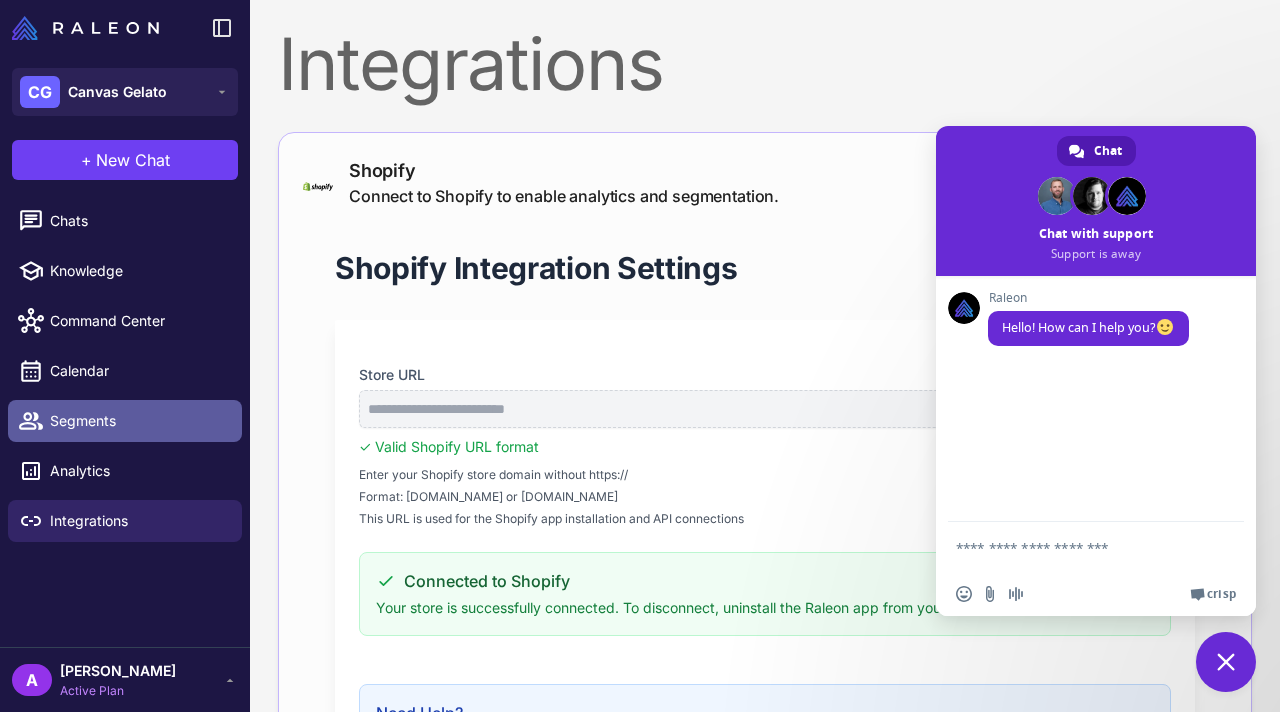 click on "Segments" at bounding box center (138, 421) 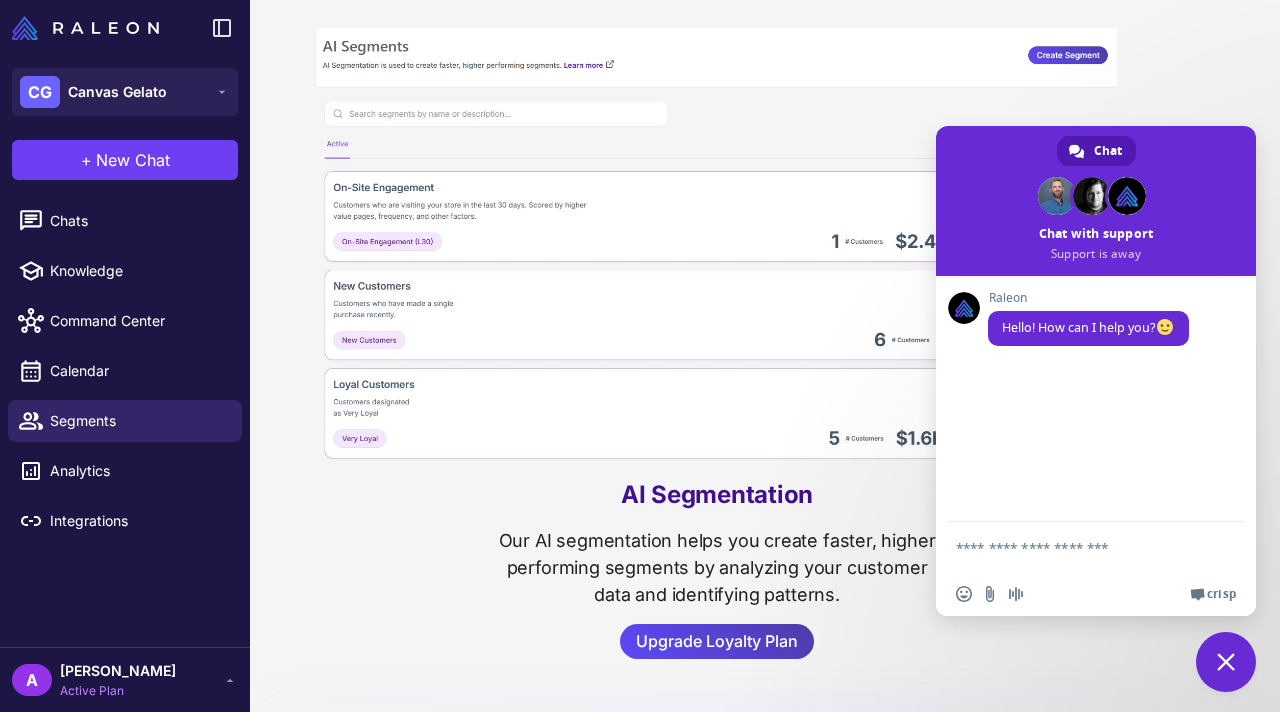click at bounding box center (1226, 662) 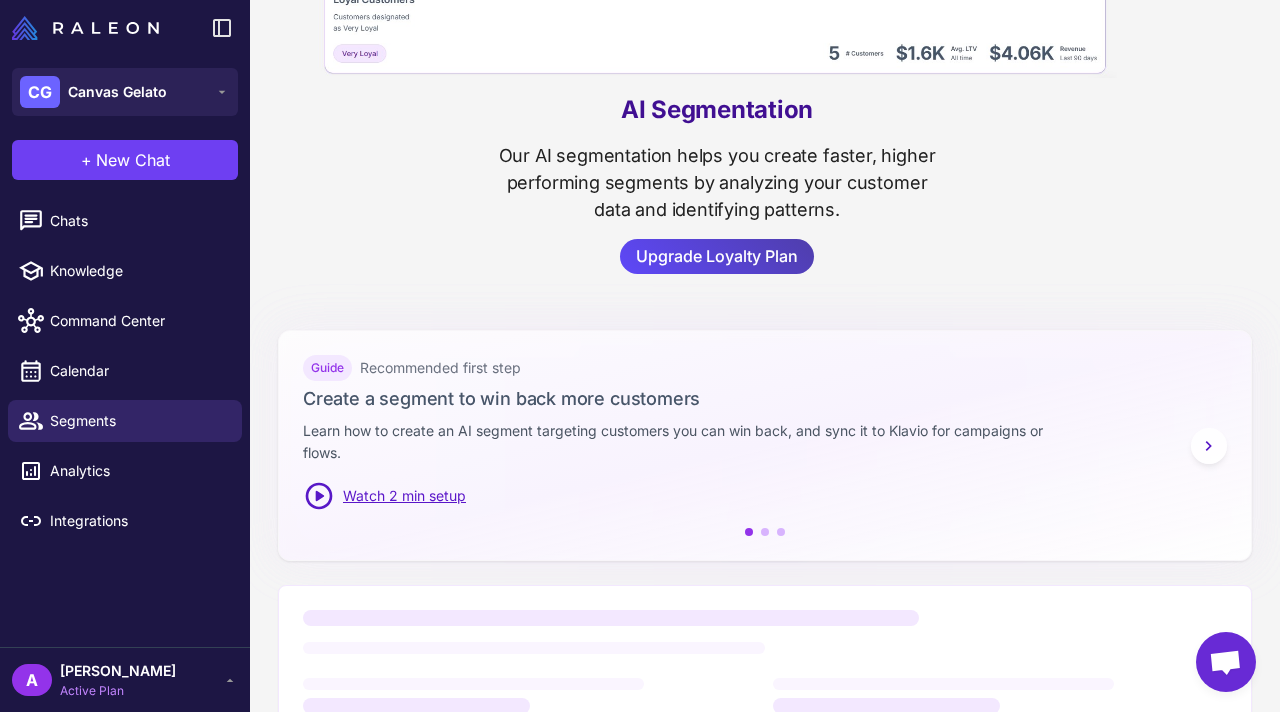 scroll, scrollTop: 0, scrollLeft: 0, axis: both 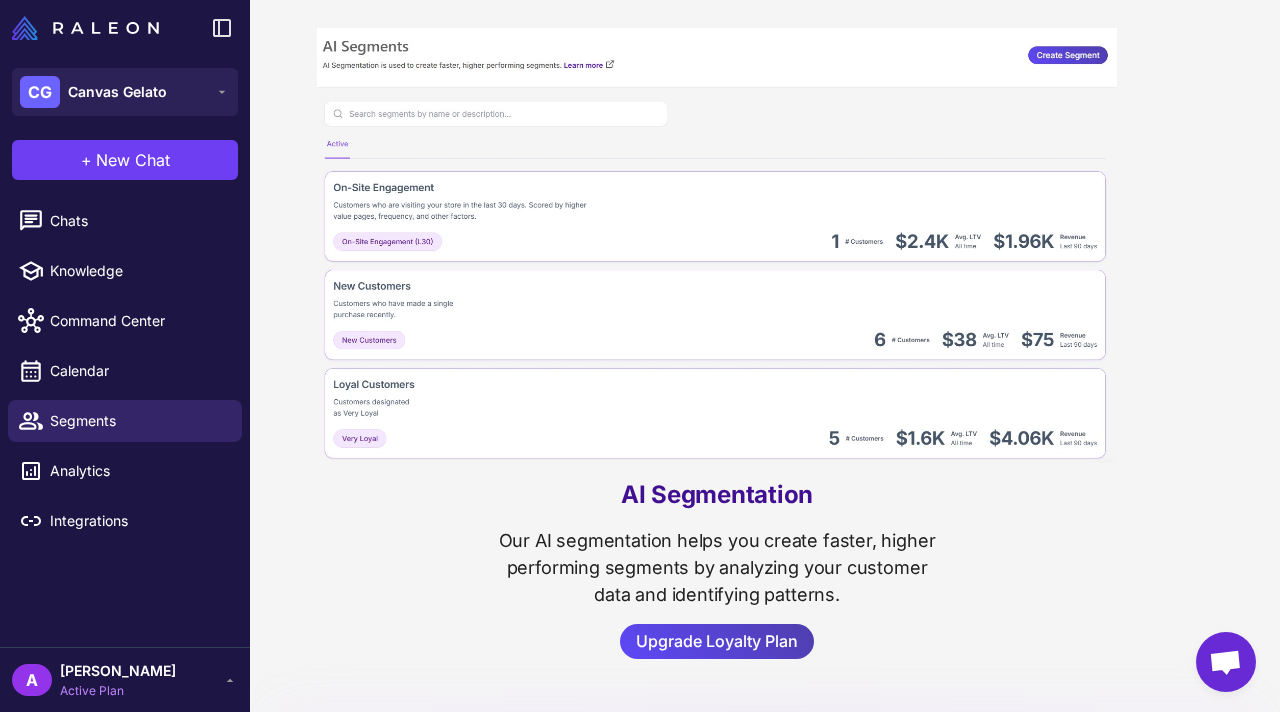 click 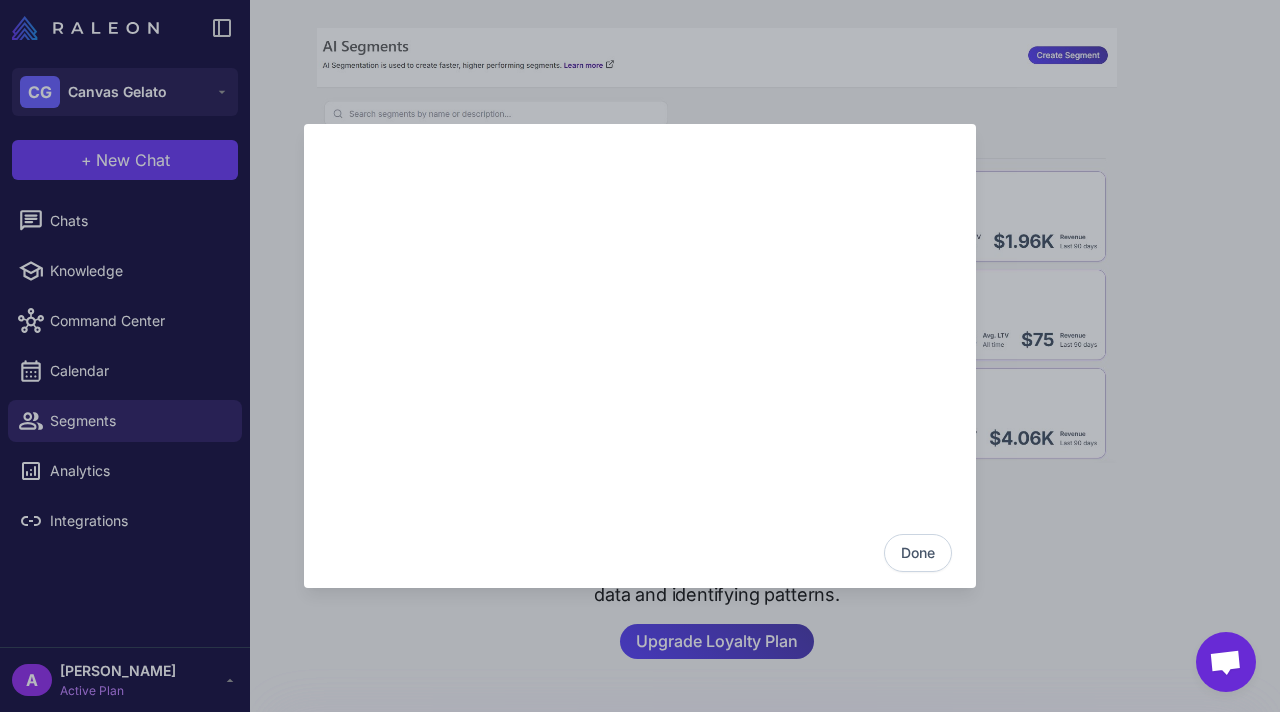 click on "Done" at bounding box center (918, 553) 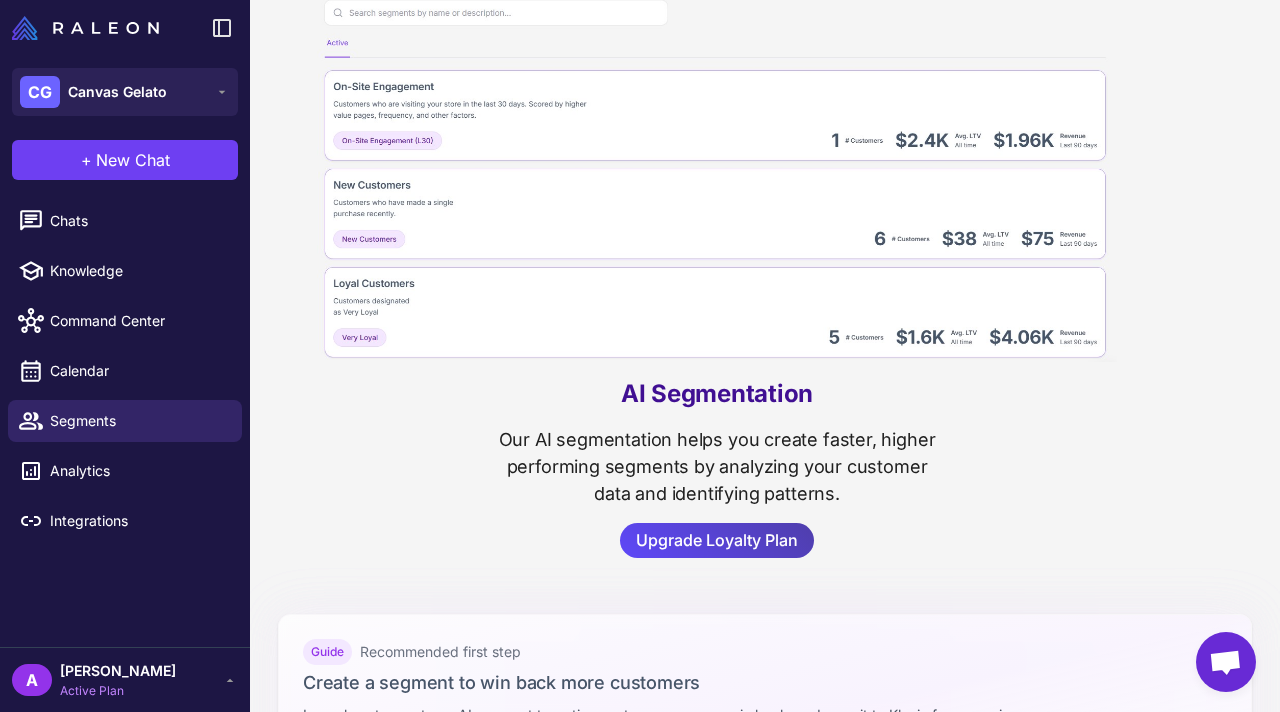 scroll, scrollTop: 0, scrollLeft: 0, axis: both 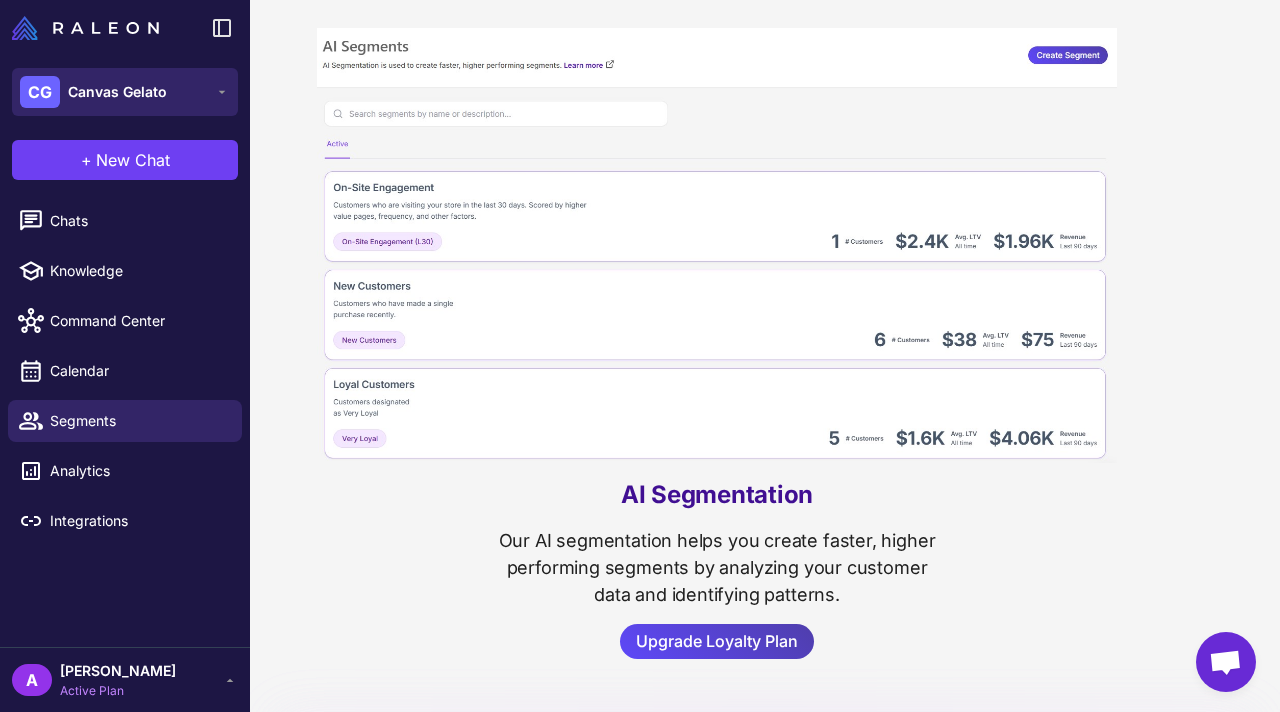 click on "Canvas Gelato" at bounding box center [117, 92] 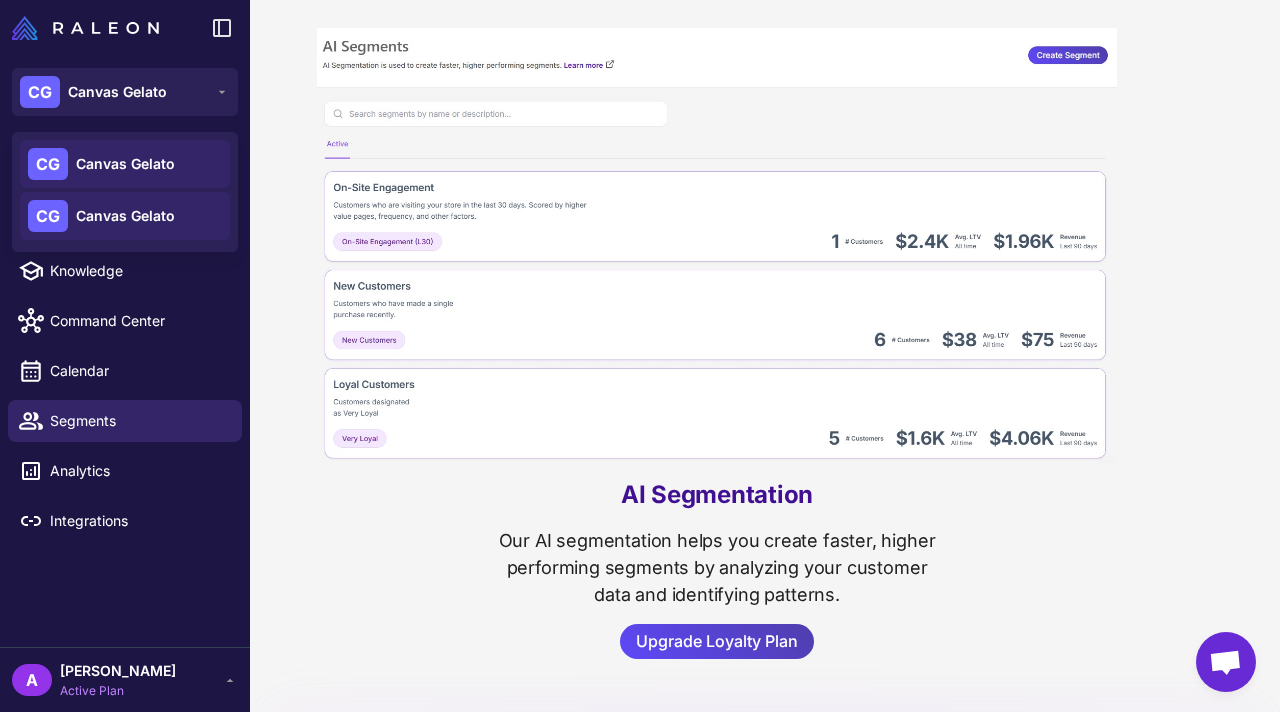click on "Canvas Gelato" at bounding box center (125, 164) 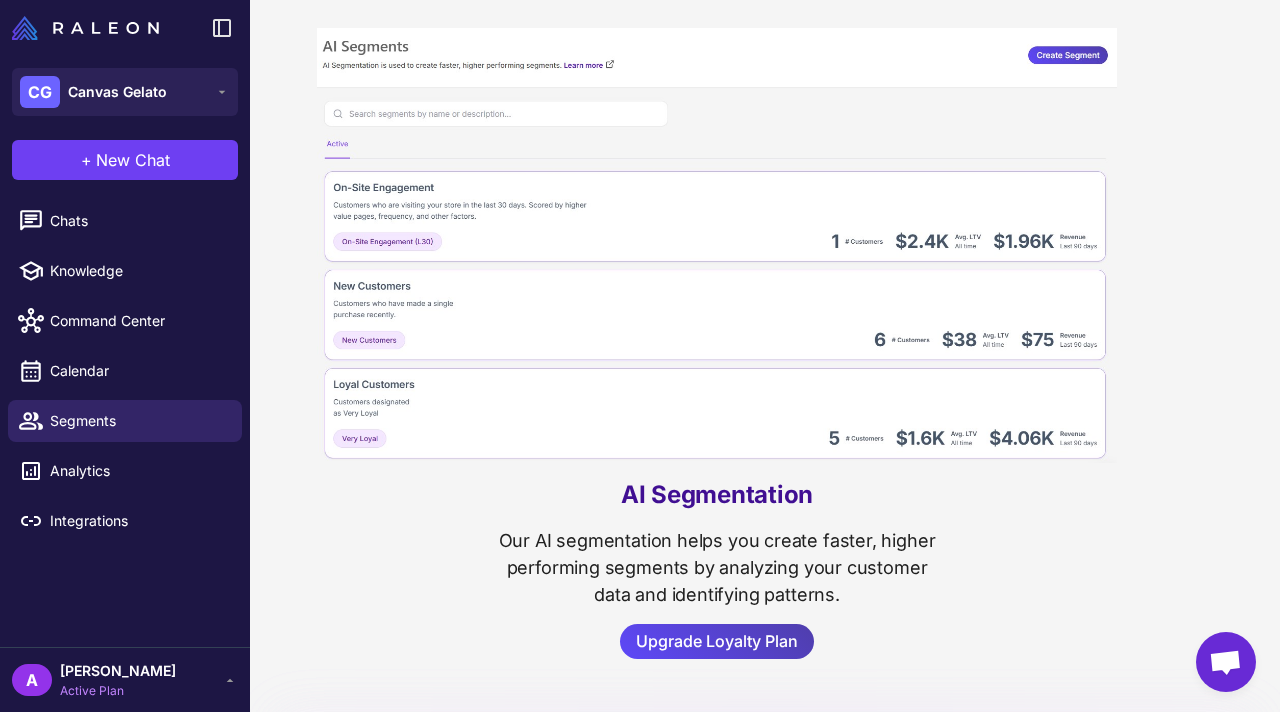 click at bounding box center (85, 28) 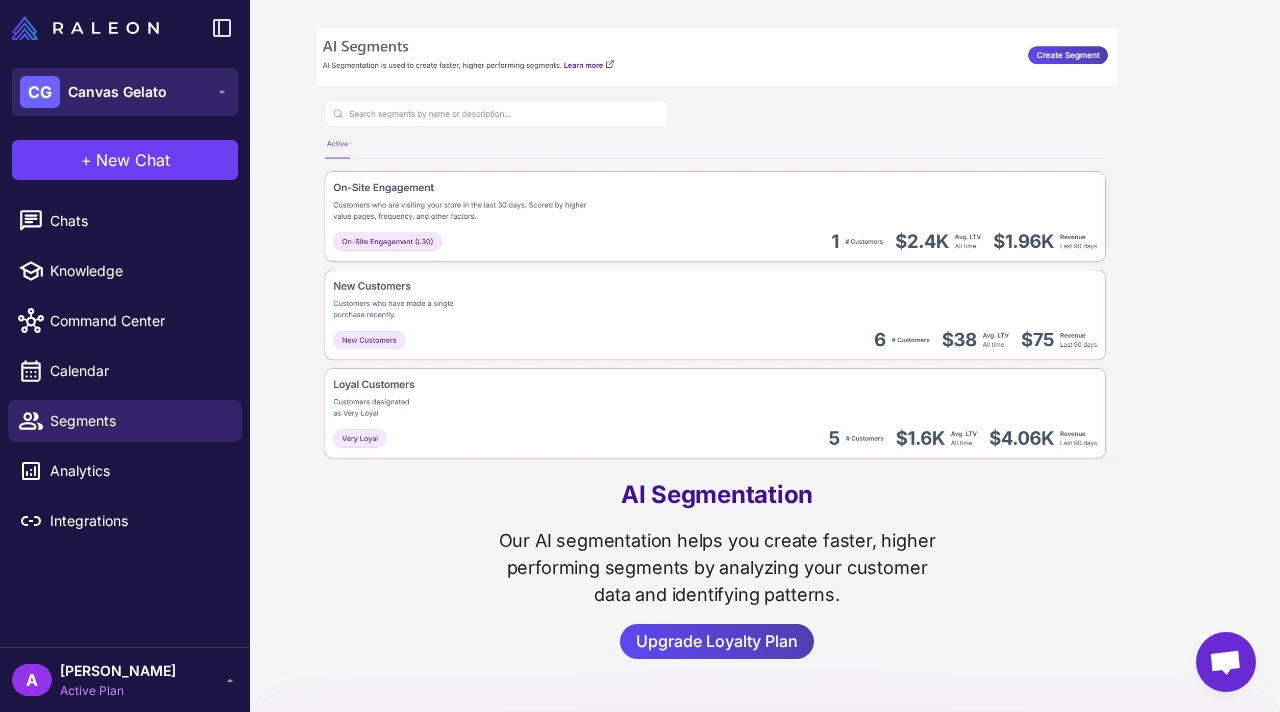 click on "Canvas Gelato" at bounding box center [117, 92] 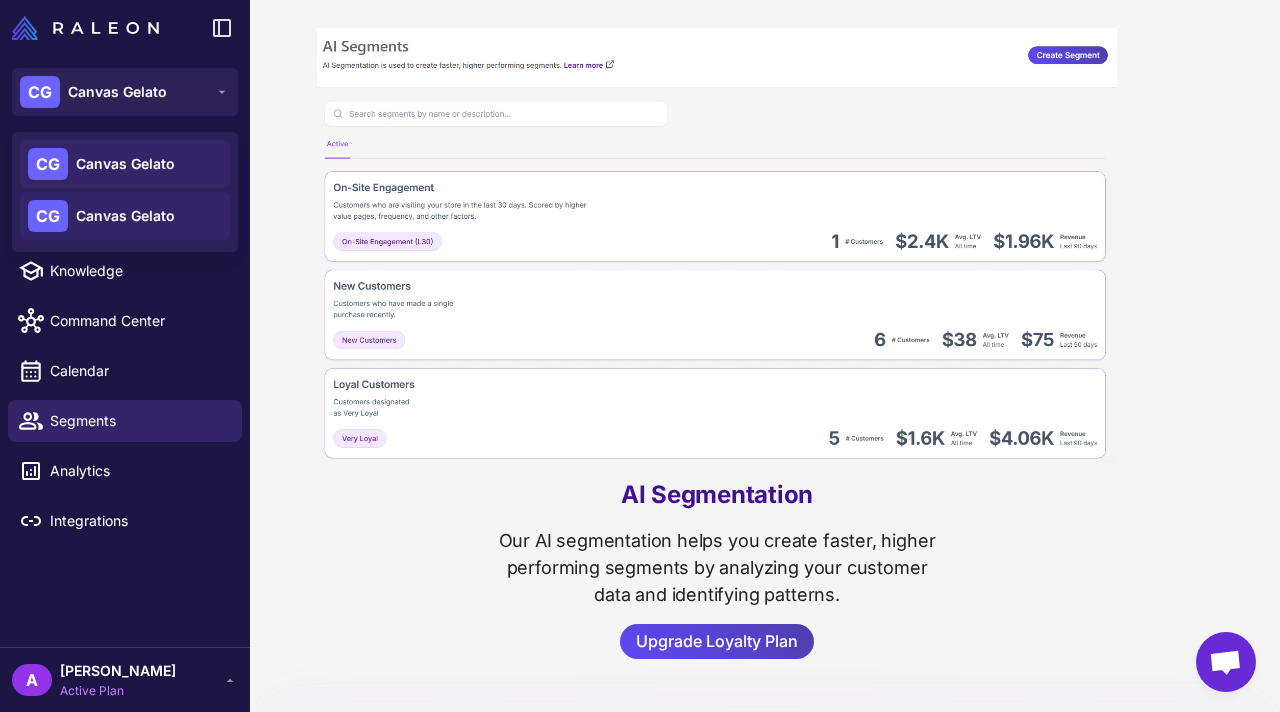 click on "Canvas Gelato" at bounding box center (125, 216) 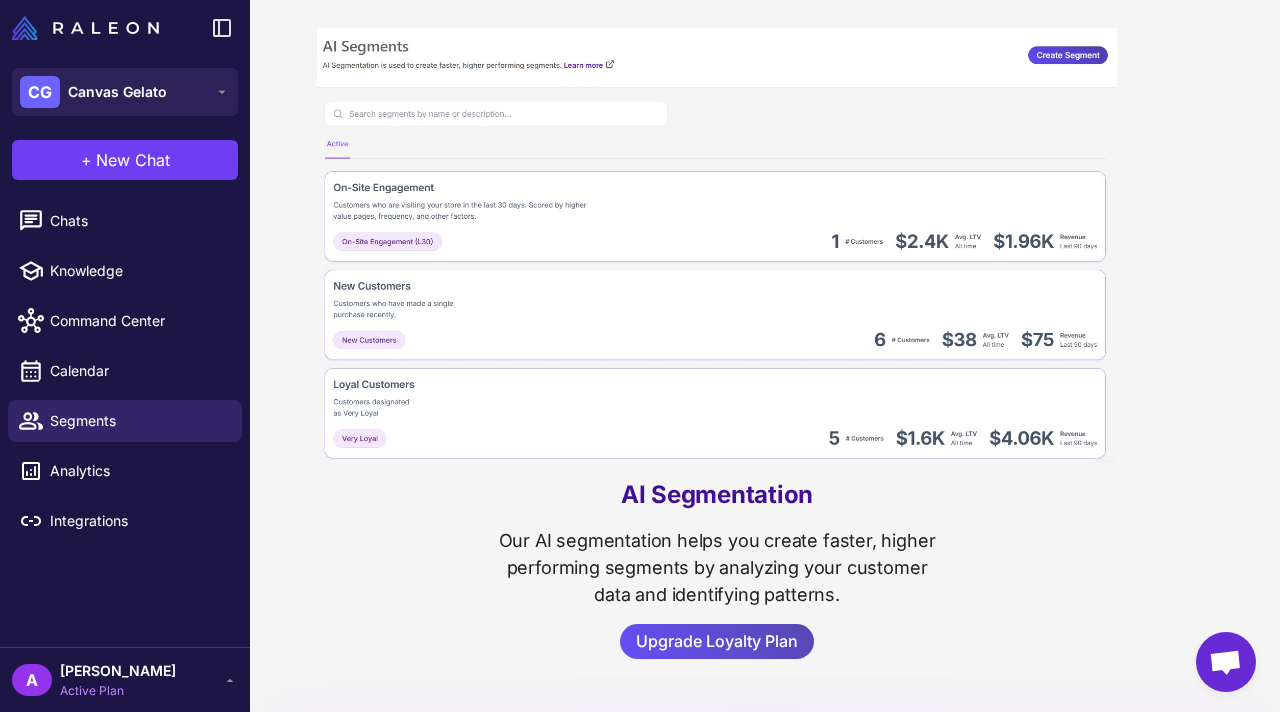 click on "Upgrade Loyalty Plan" at bounding box center [717, 641] 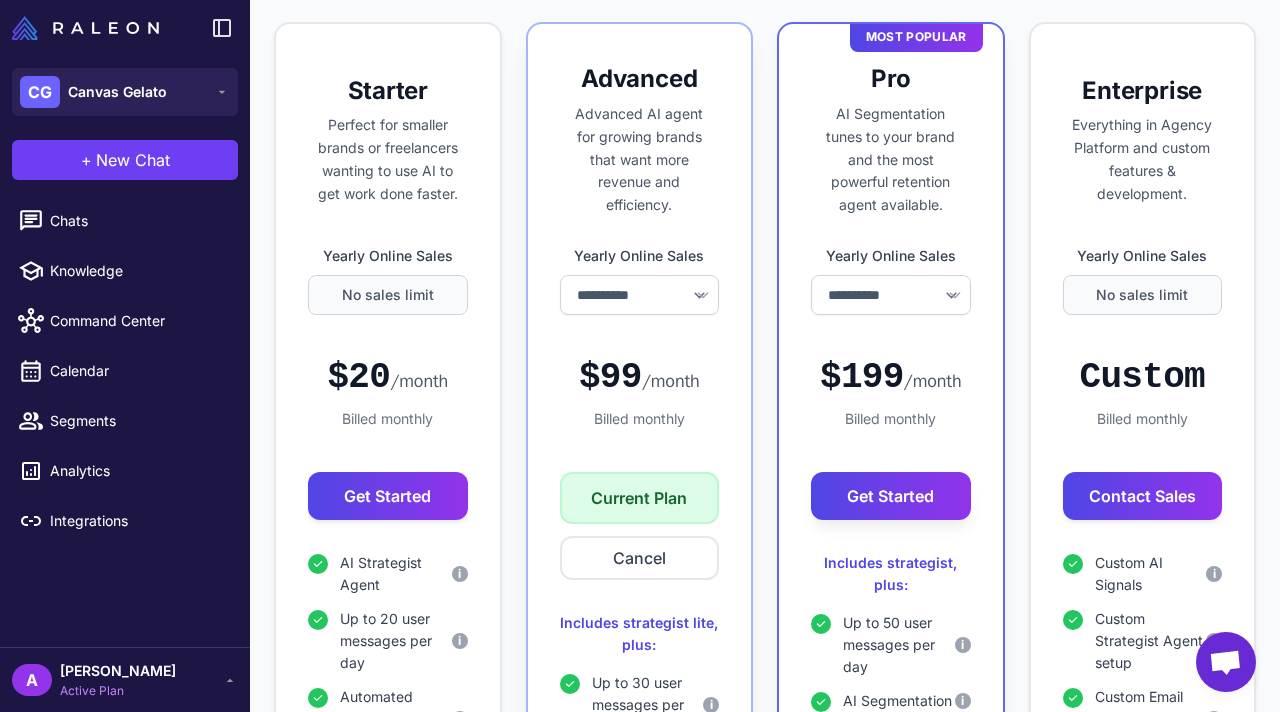 scroll, scrollTop: 211, scrollLeft: 0, axis: vertical 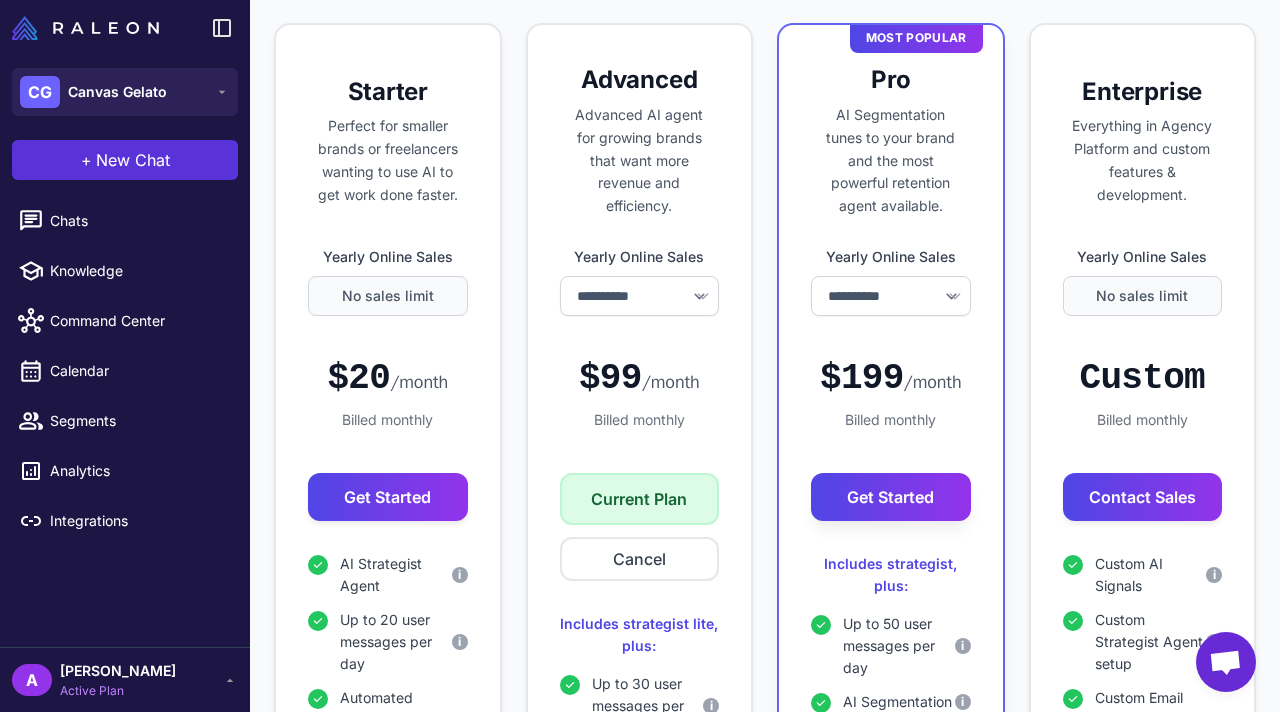 click on "+ New Chat" at bounding box center (125, 160) 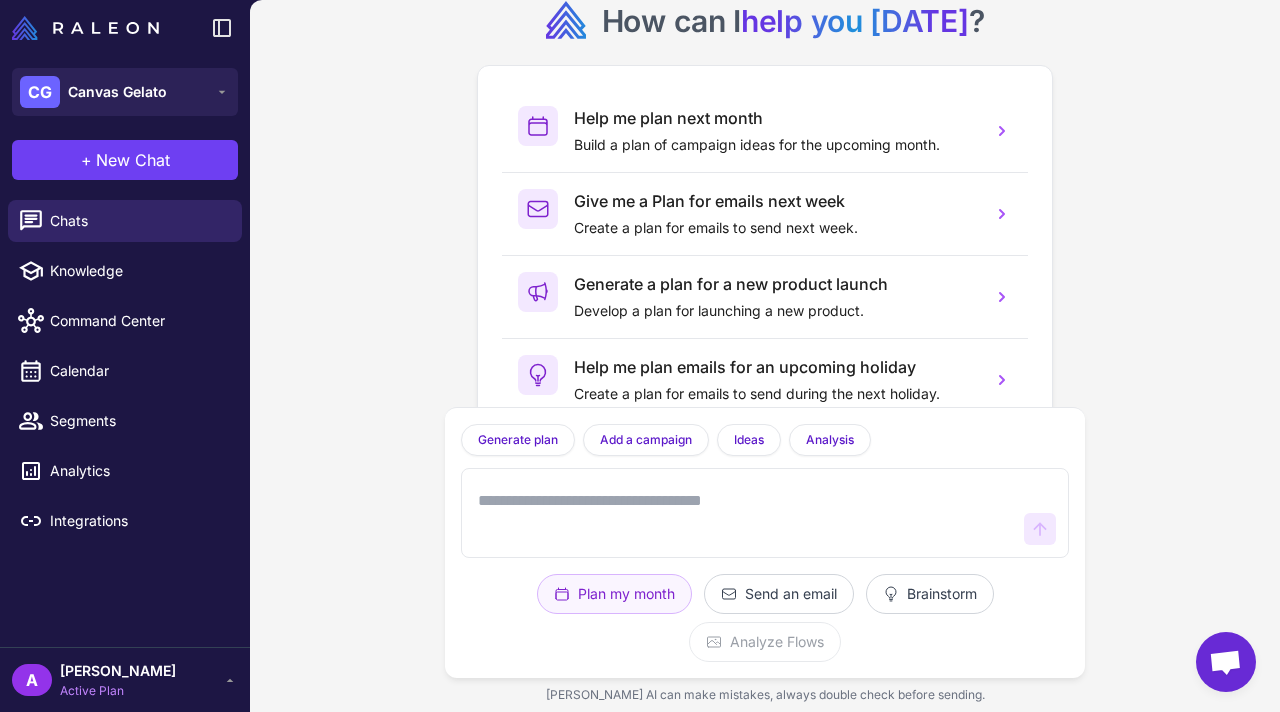 click on "How can I  help you [DATE] ? Help me plan next month Build a plan of campaign ideas for the upcoming month. Give me a Plan for emails next week Create a plan for emails to send next week. Generate a plan for a new product launch Develop a plan for launching a new product. Help me plan emails for an upcoming holiday Create a plan for emails to send during the next holiday. Generate plan Generate a plan based on what we have discussed. Add a campaign Add a campaign to your marketing plan Ideas Give me 5 campaign ideas using your analysis Analysis What type of campaigns work best for my store?  Plan my month  Send an email  Brainstorm  Analyze Flows  Raleon AI can make mistakes, always double check before sending." at bounding box center (765, 356) 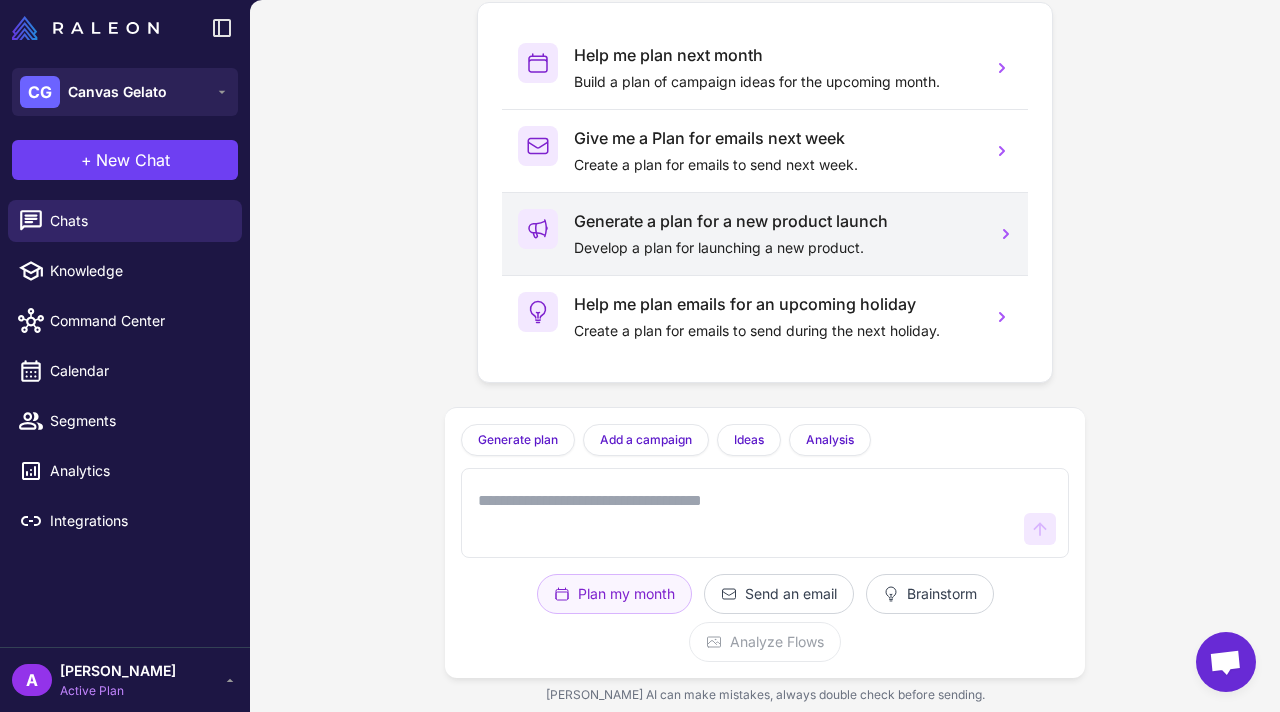 scroll, scrollTop: 0, scrollLeft: 0, axis: both 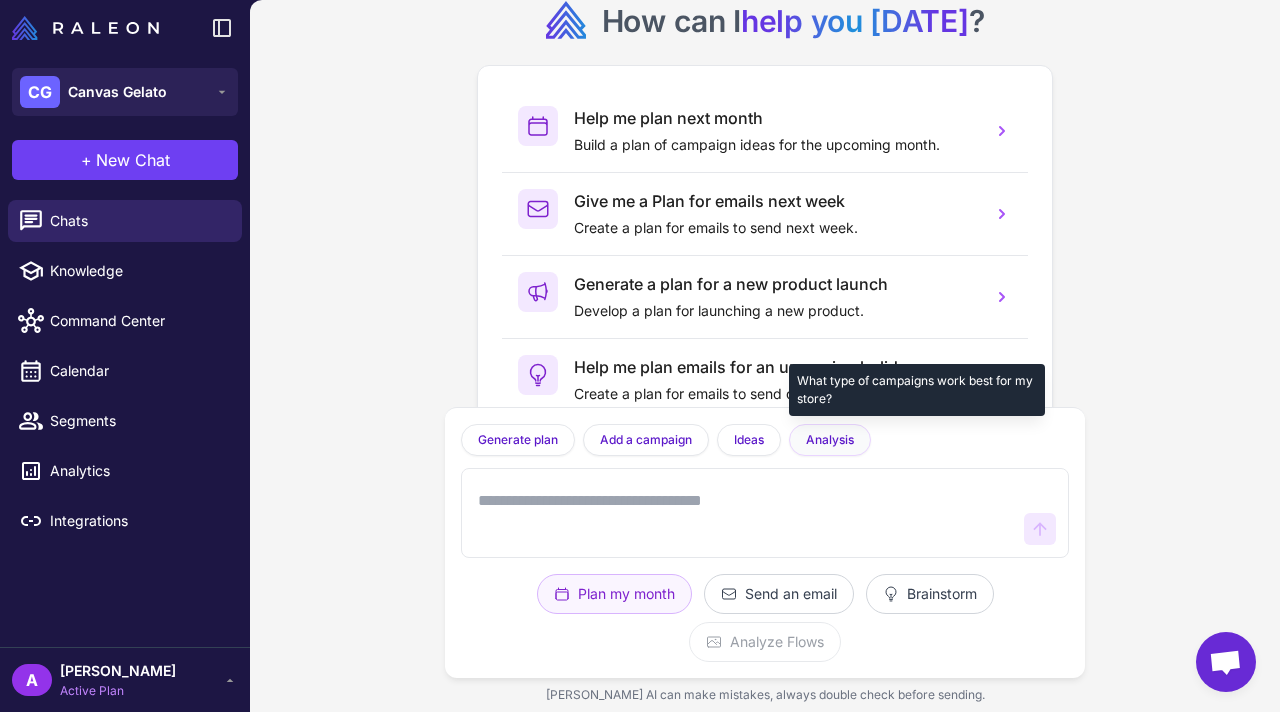 click on "Analysis" at bounding box center (830, 440) 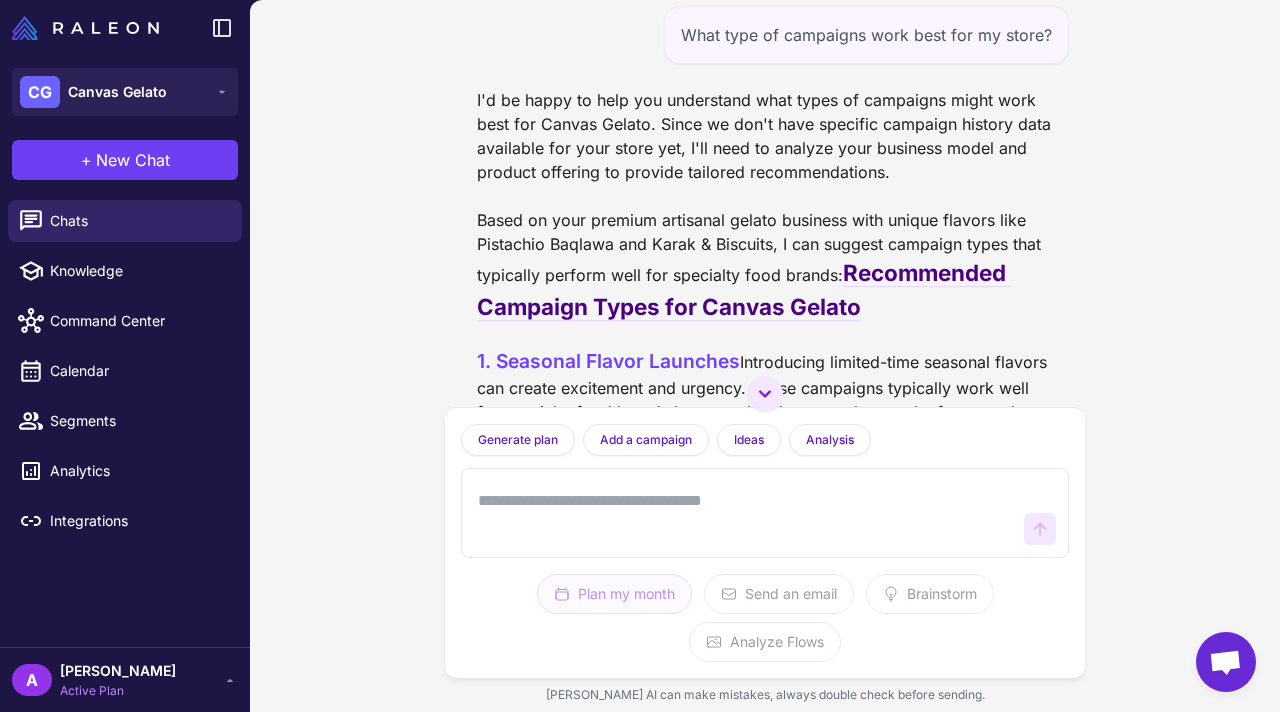 scroll, scrollTop: 0, scrollLeft: 0, axis: both 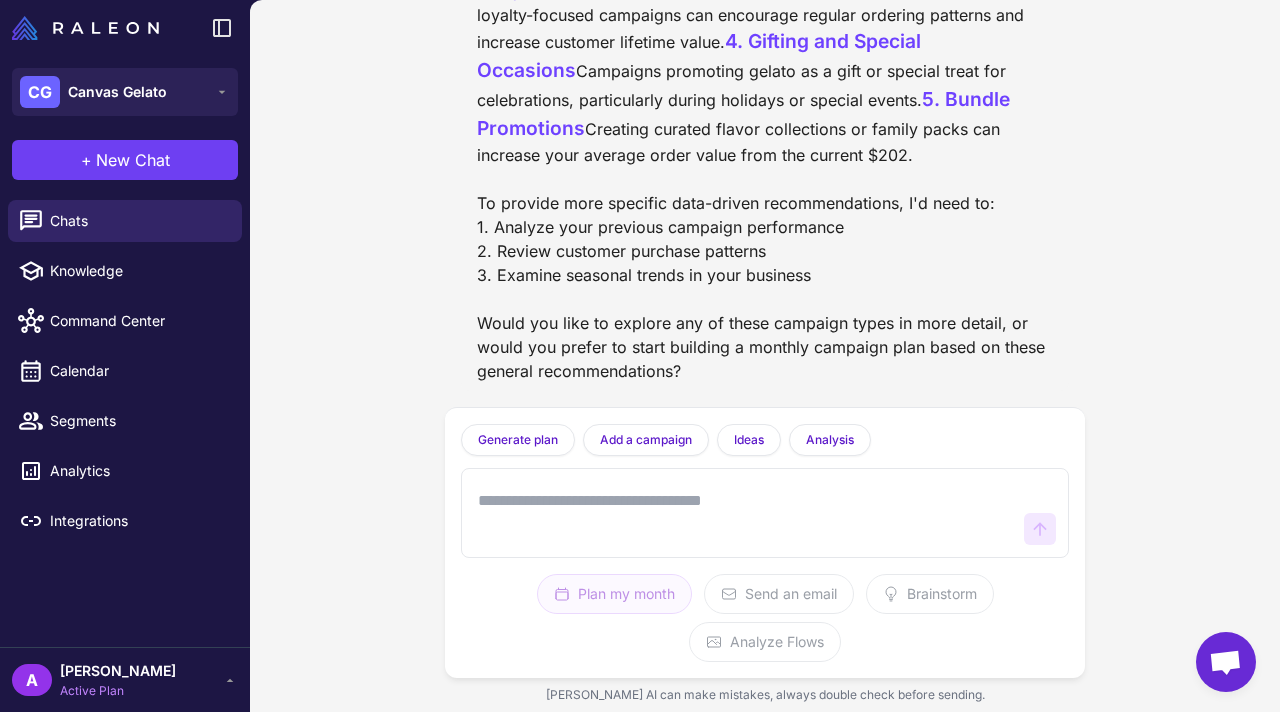 click at bounding box center (745, 513) 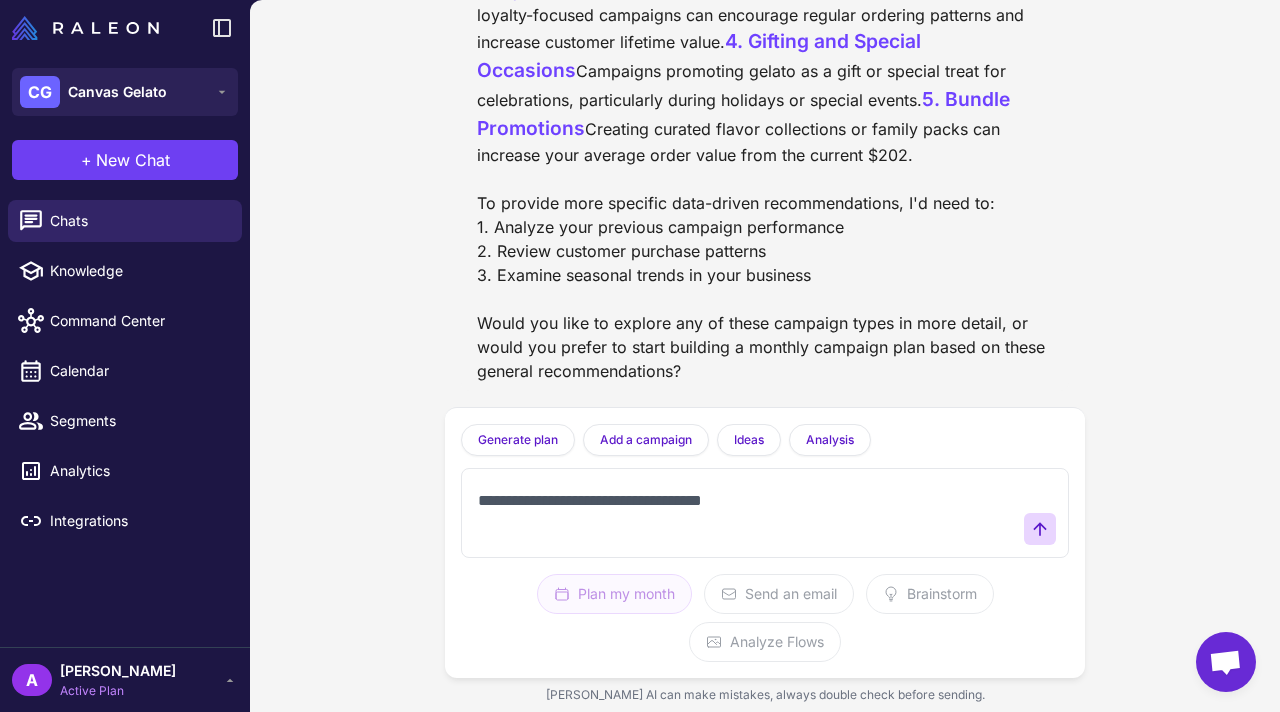 type on "**********" 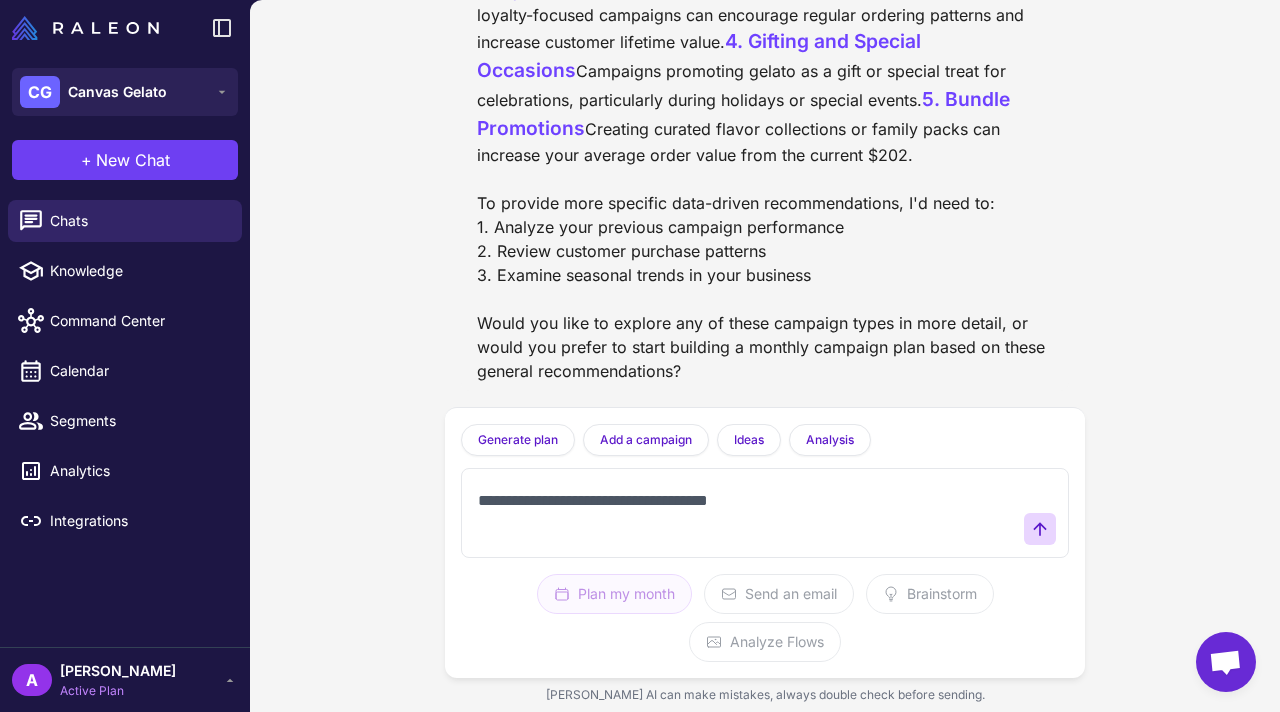 type 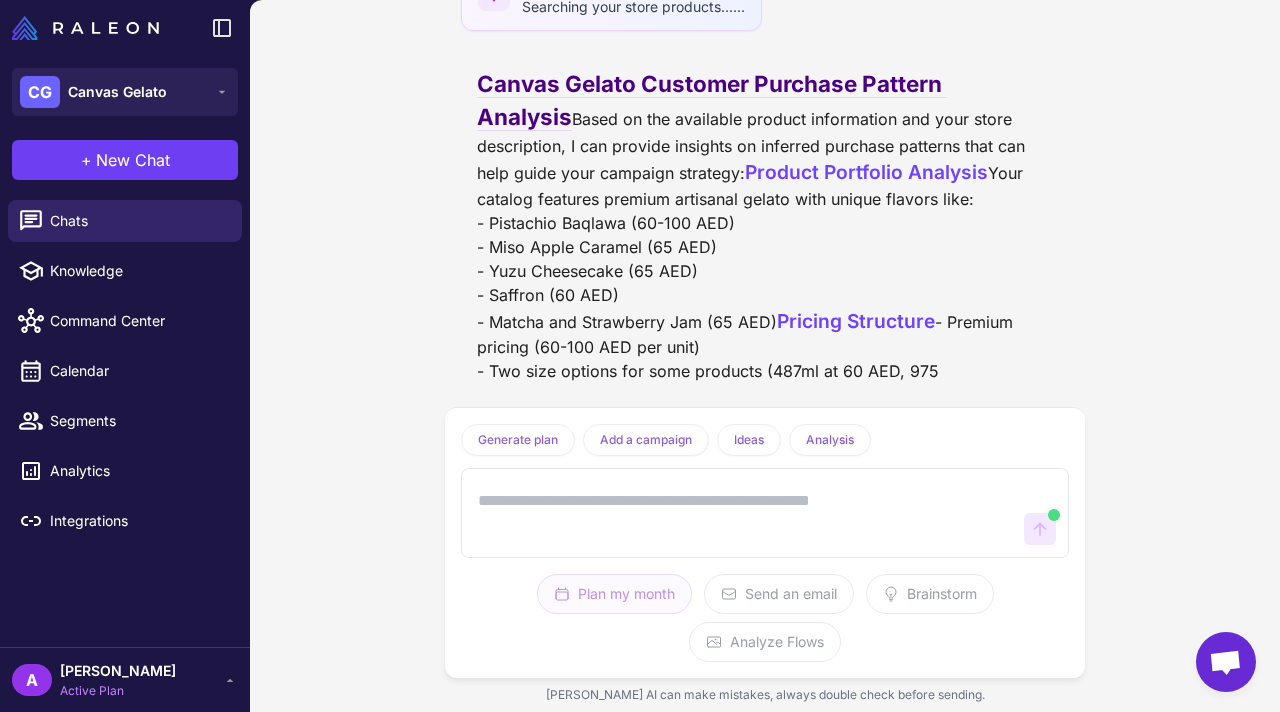 scroll, scrollTop: 2226, scrollLeft: 0, axis: vertical 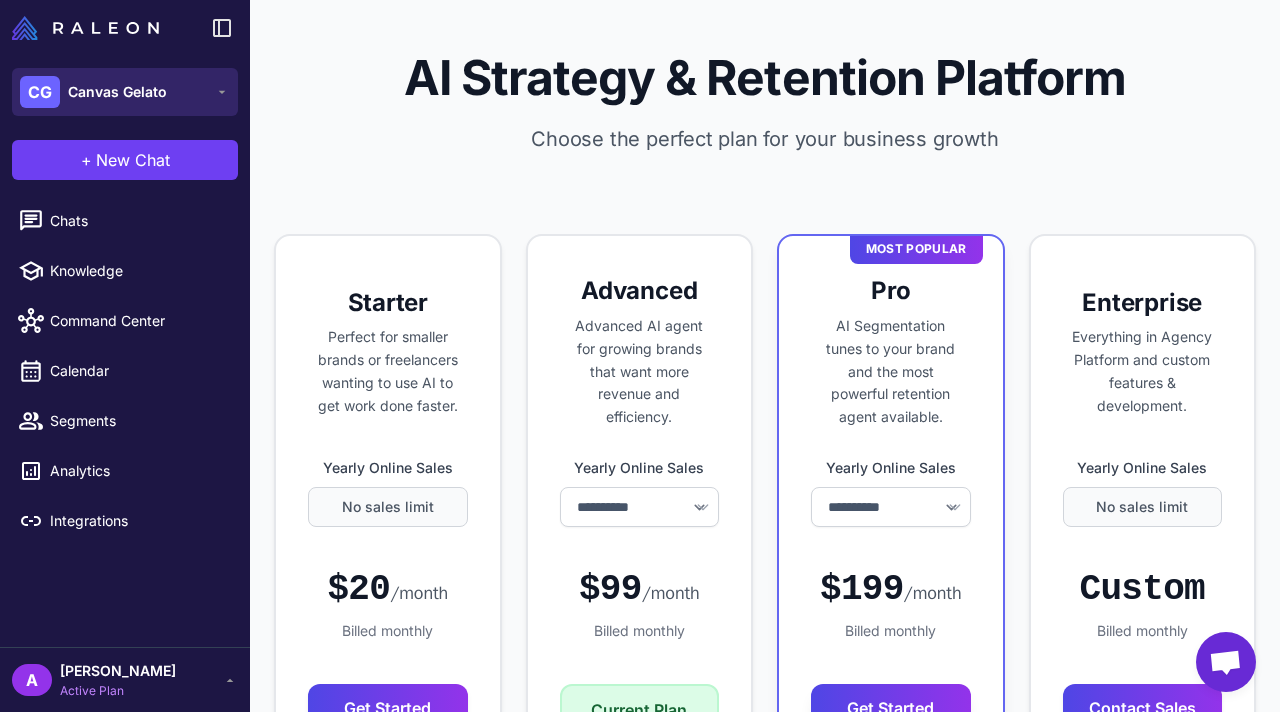 click on "Canvas Gelato" at bounding box center [117, 92] 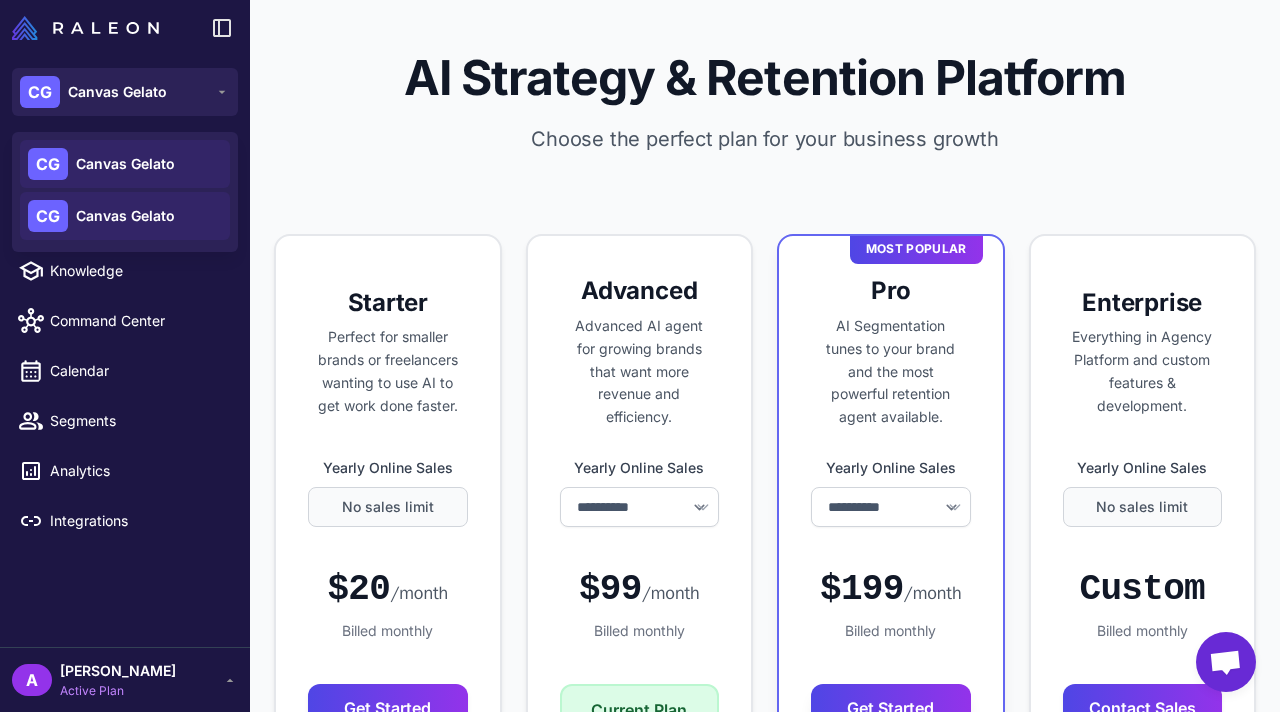 click on "Canvas Gelato" at bounding box center (125, 164) 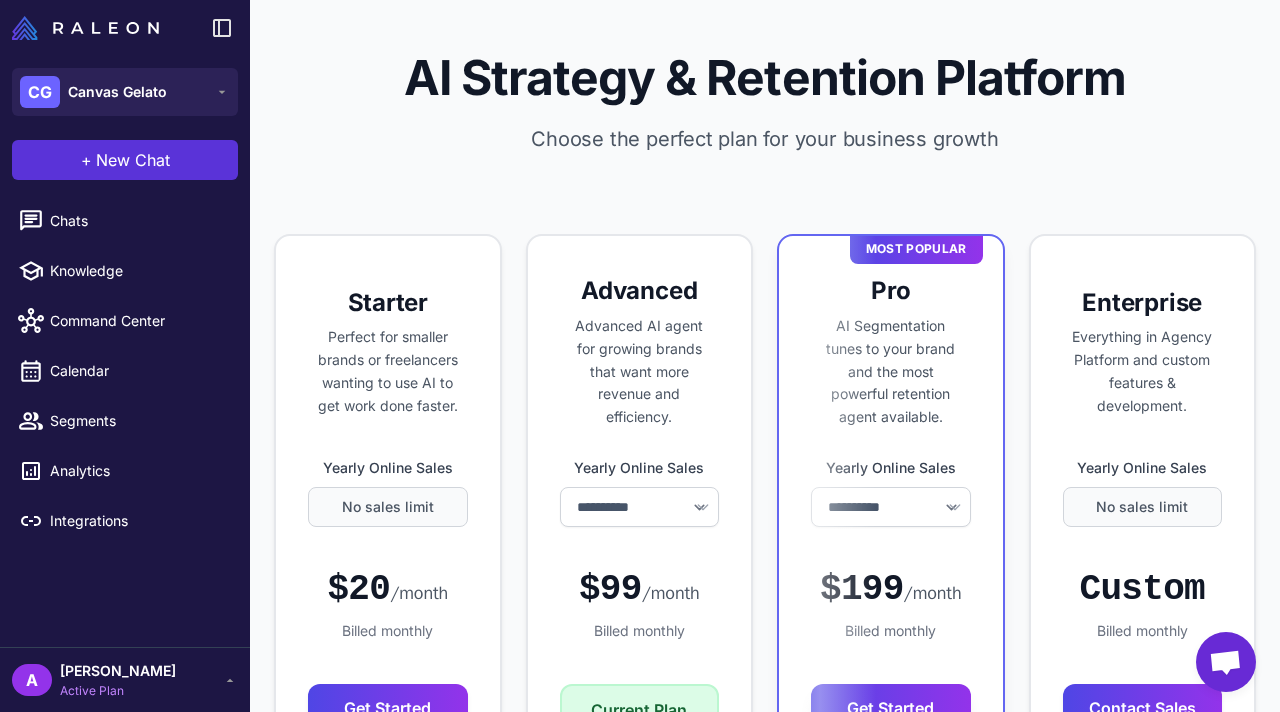 click on "New Chat" at bounding box center [133, 160] 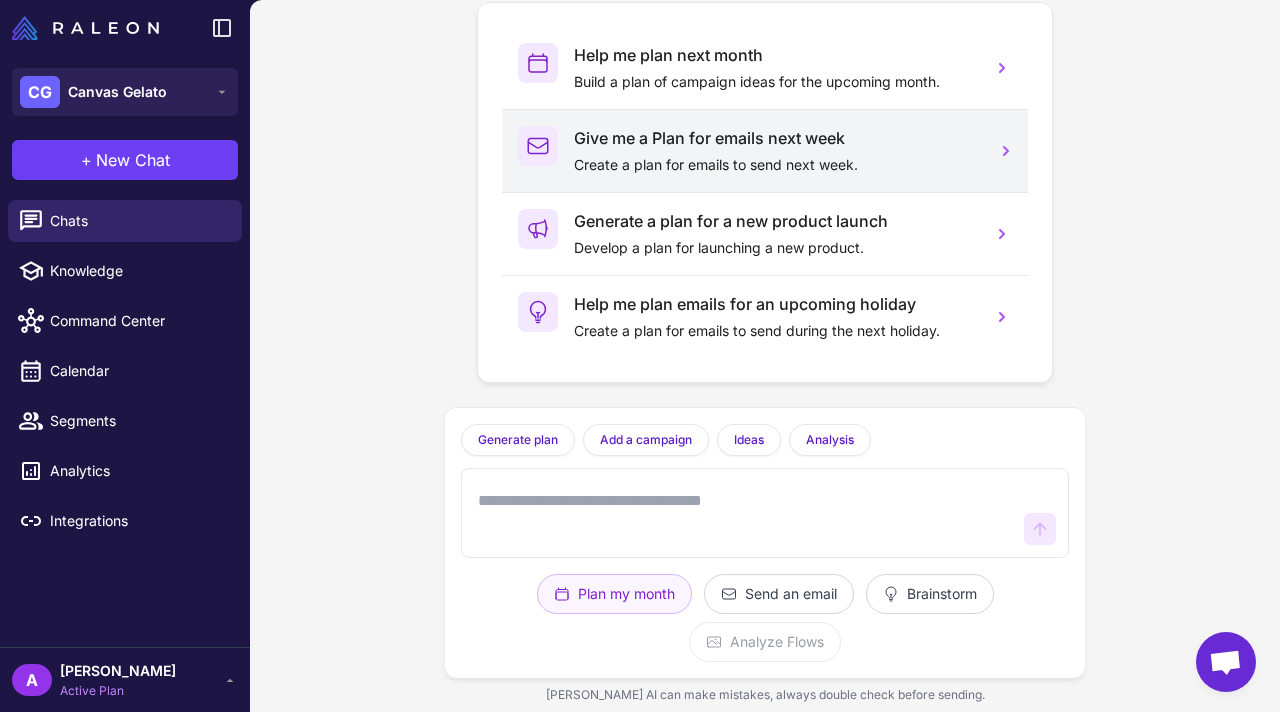 scroll, scrollTop: 62, scrollLeft: 0, axis: vertical 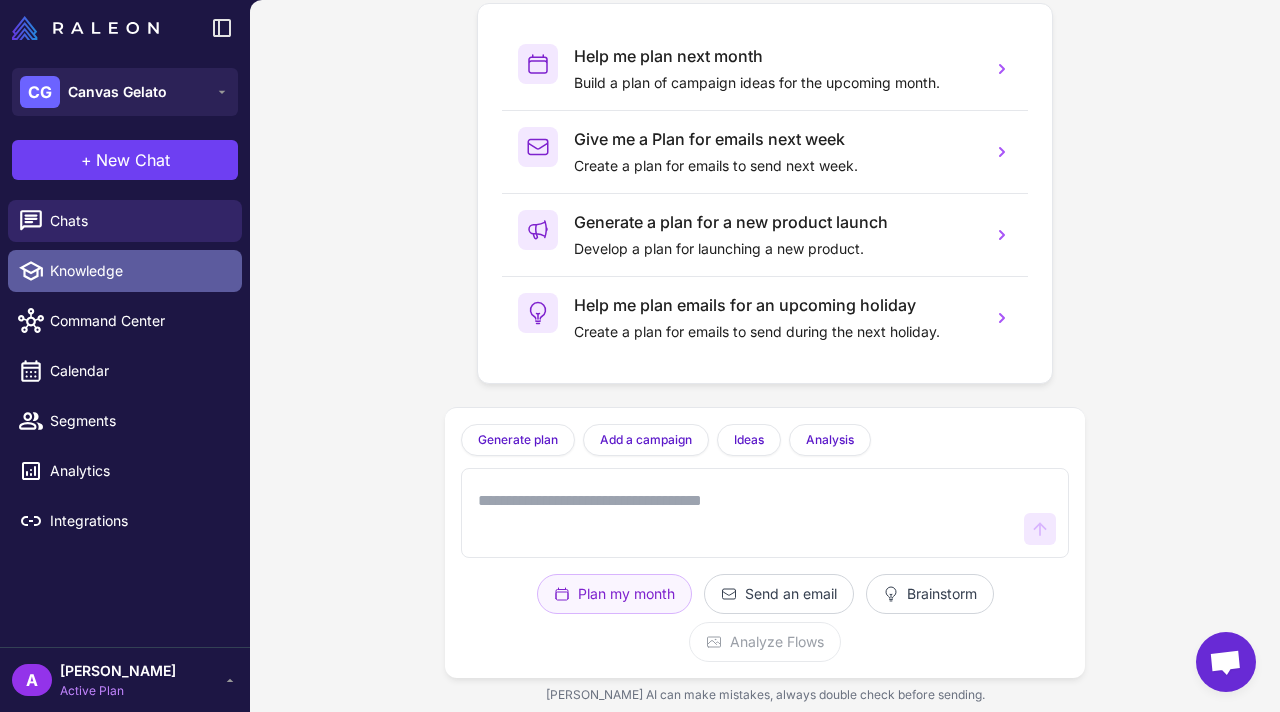 click on "Knowledge" at bounding box center (138, 271) 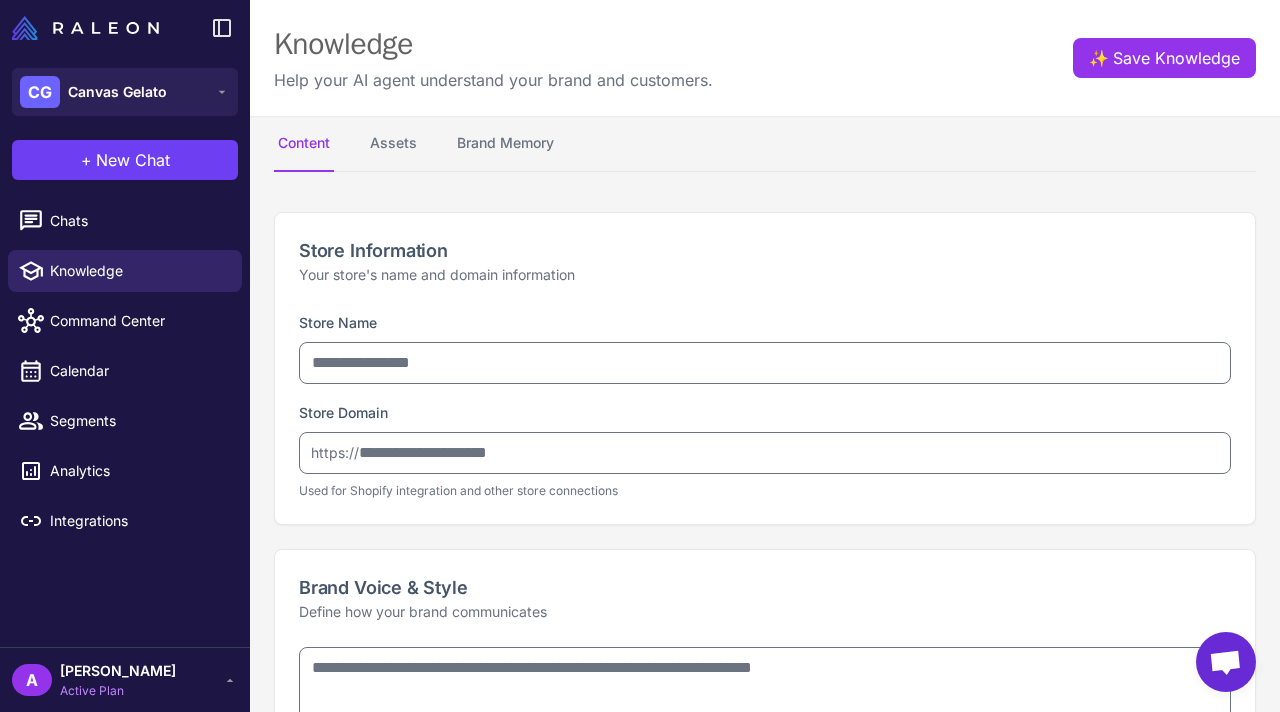 type on "**********" 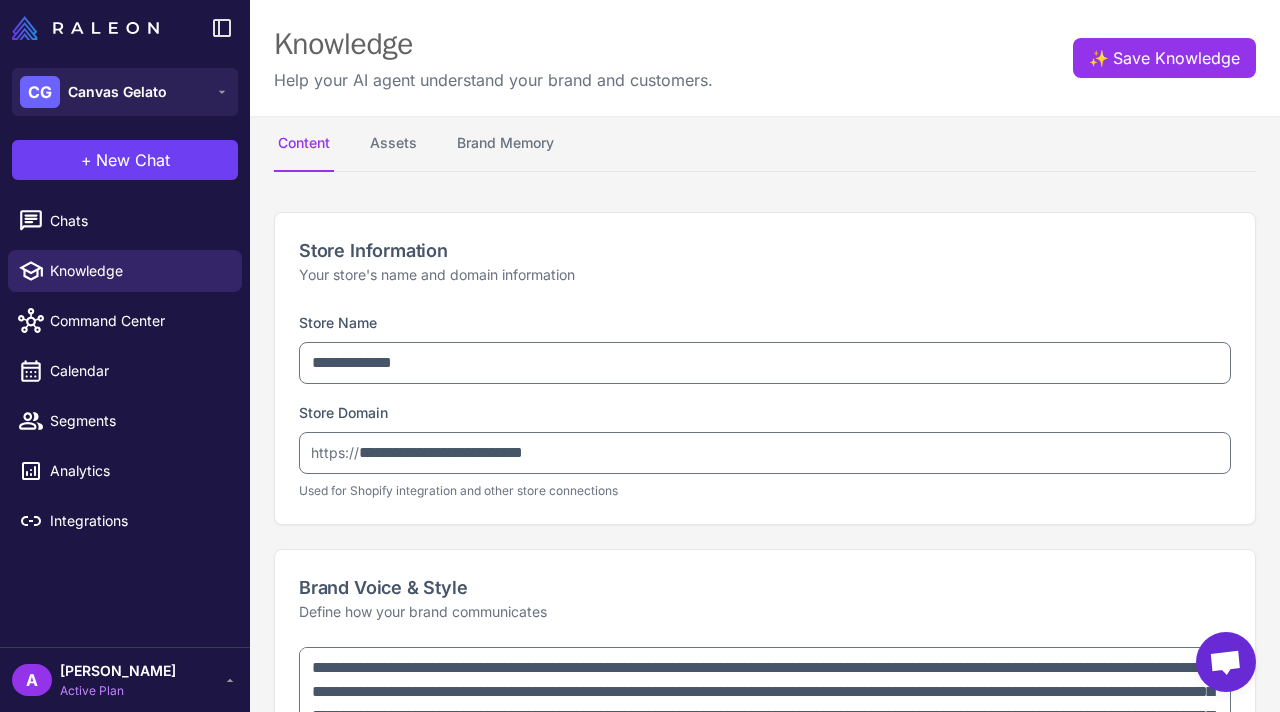 type on "**********" 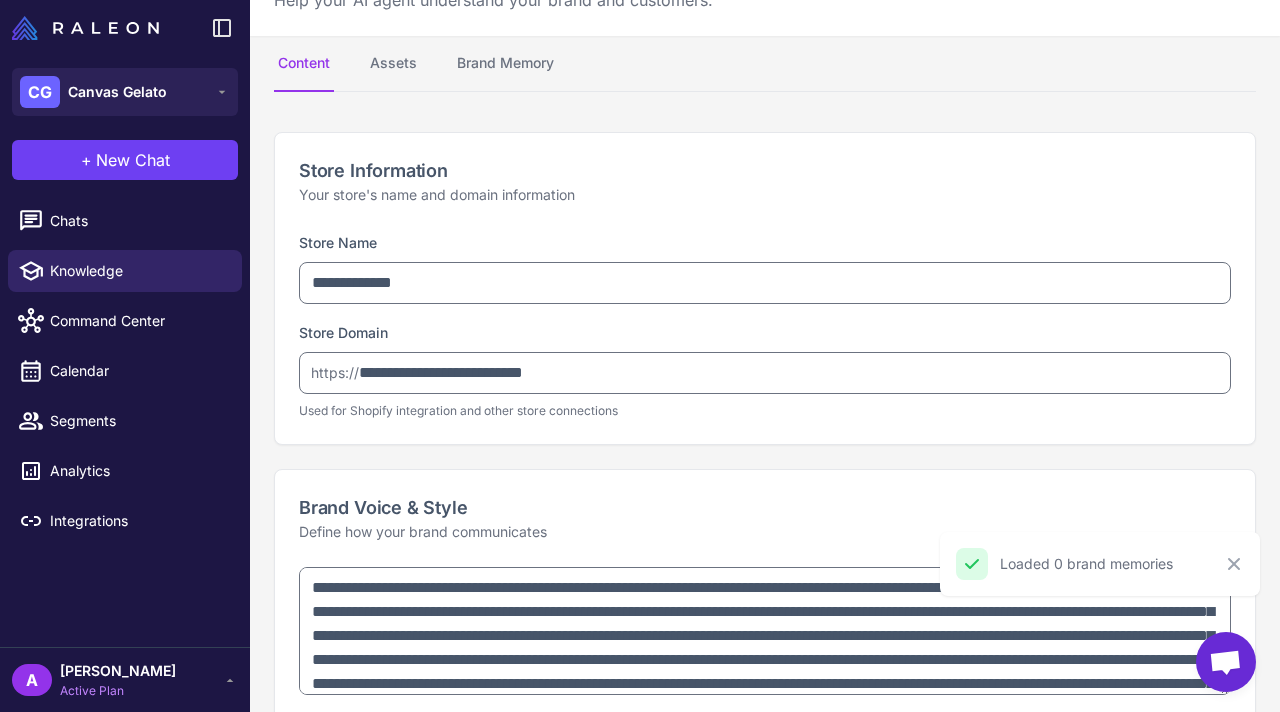 scroll, scrollTop: 0, scrollLeft: 0, axis: both 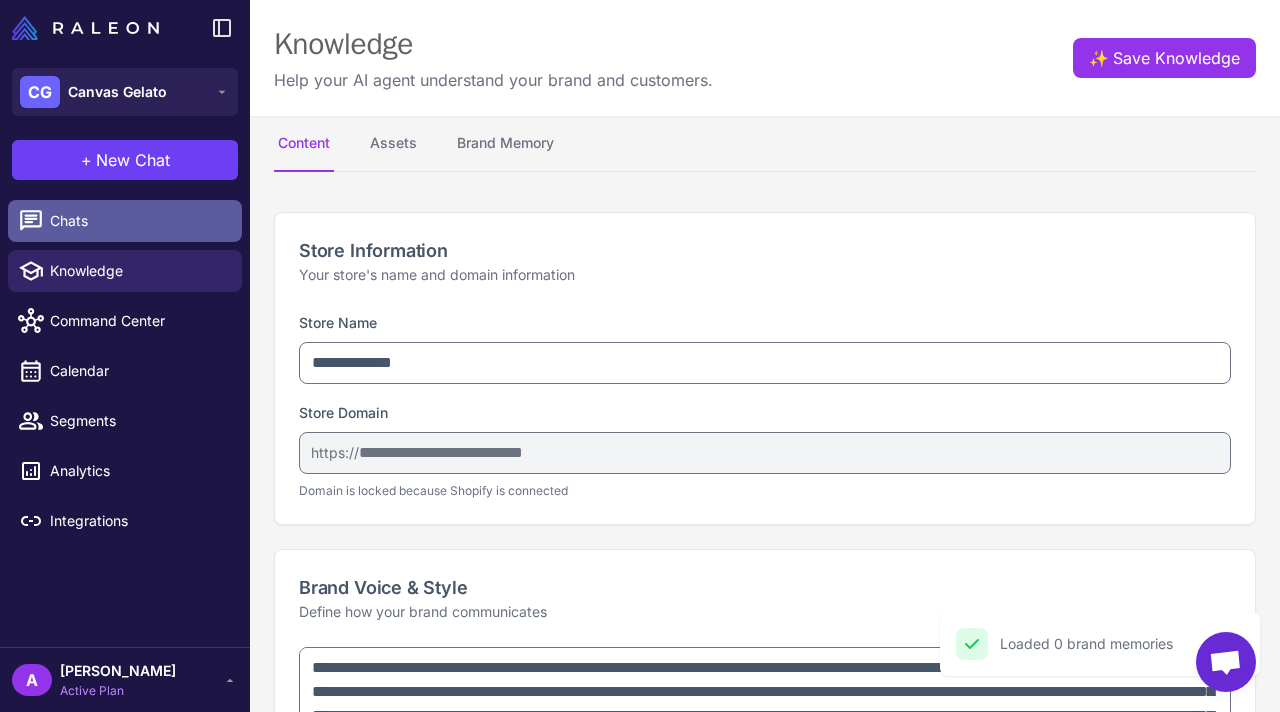 click on "Chats" at bounding box center [125, 221] 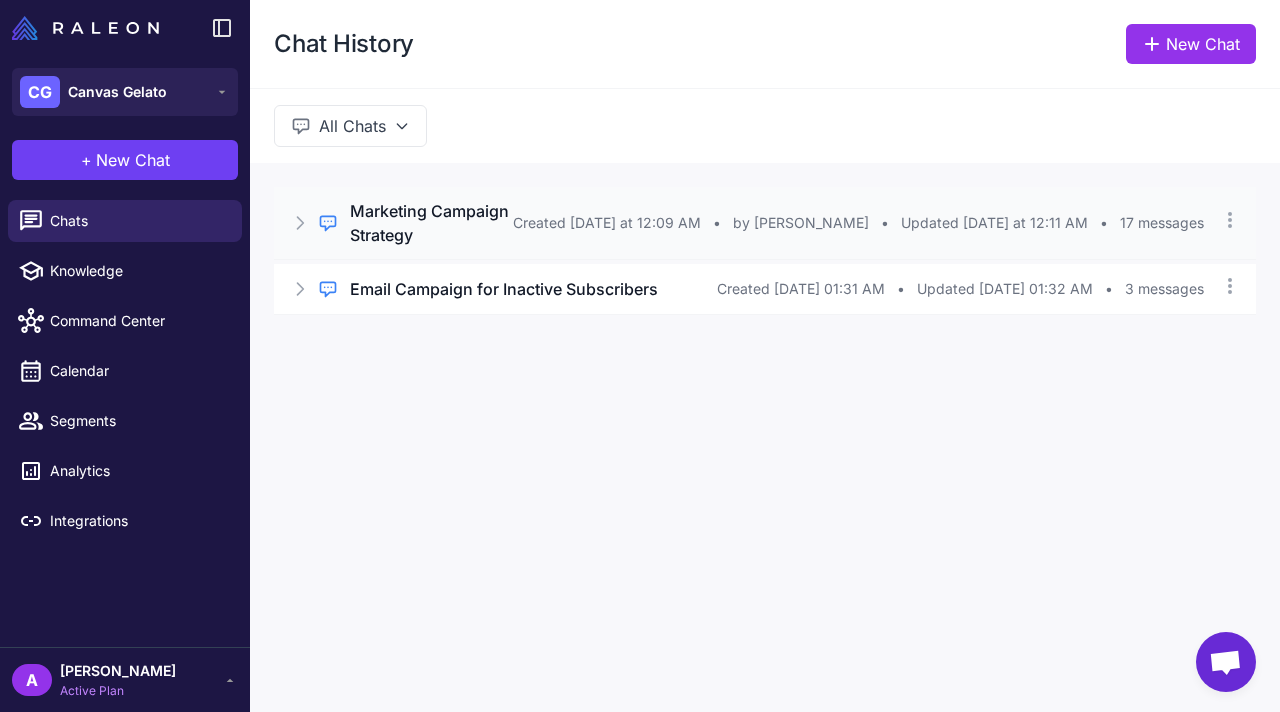 click on "Created [DATE] at 12:09 AM" at bounding box center [607, 223] 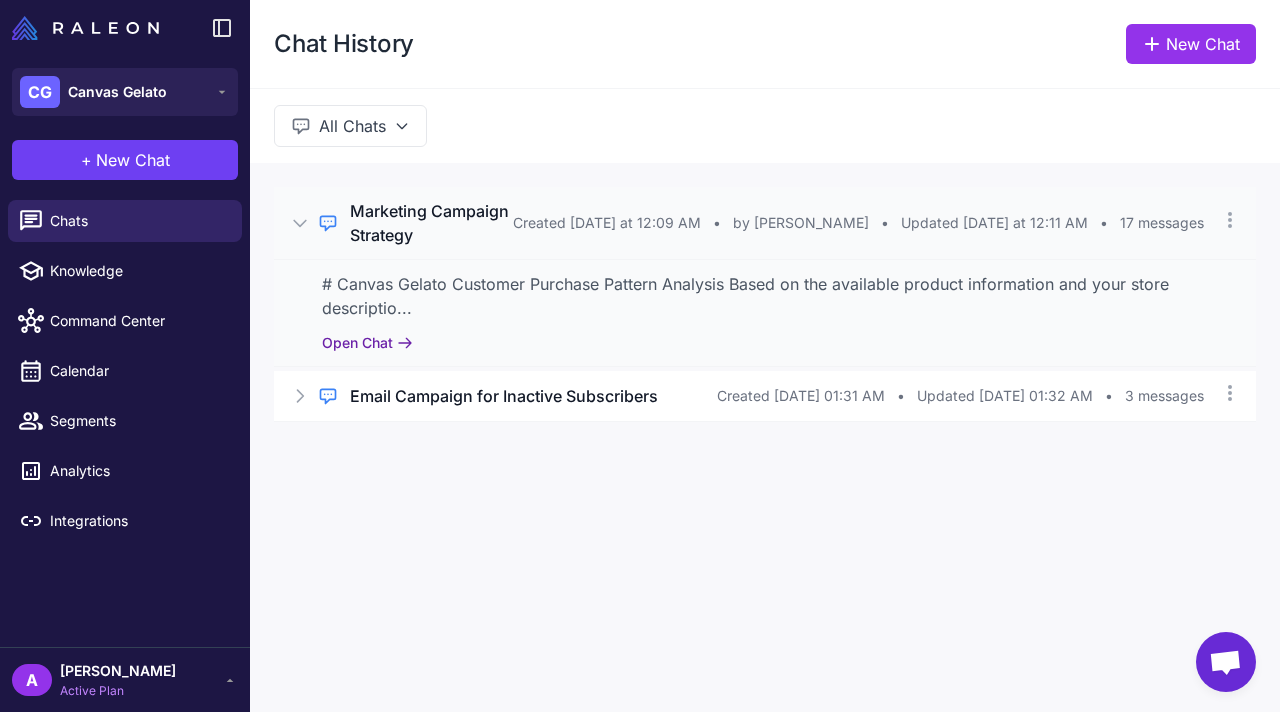 click on "Open Chat" at bounding box center (367, 343) 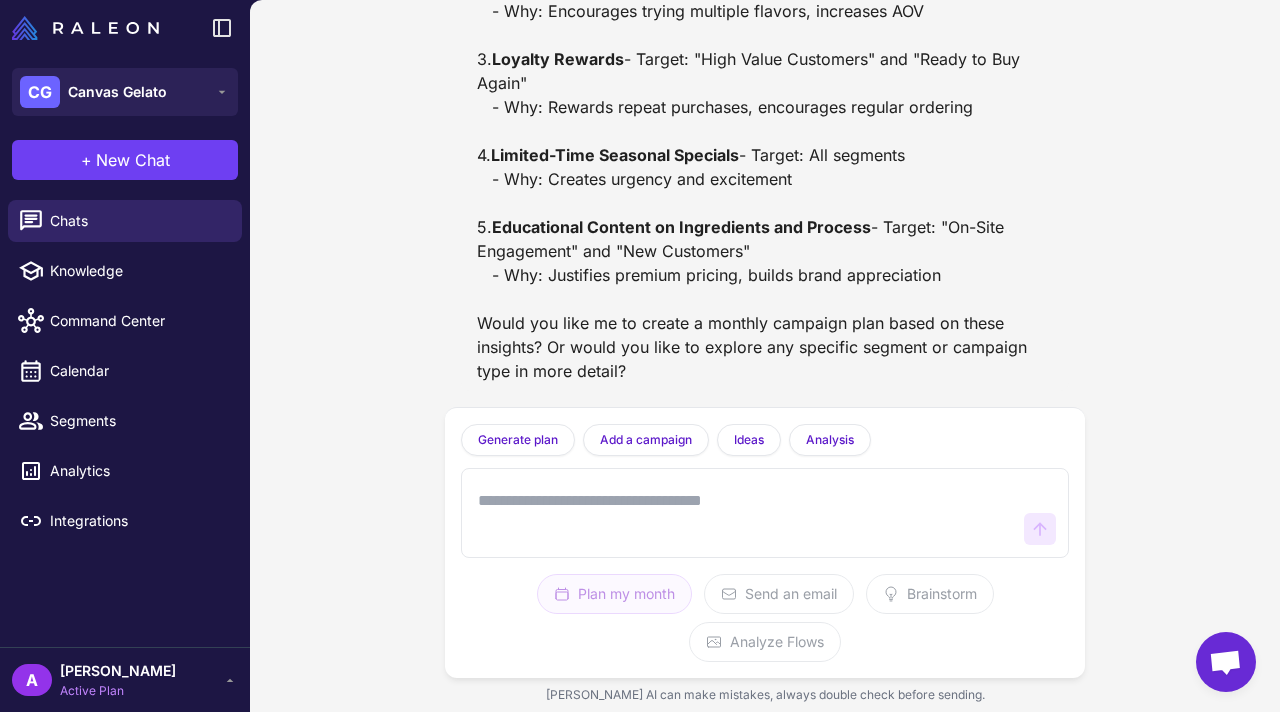 scroll, scrollTop: 3641, scrollLeft: 0, axis: vertical 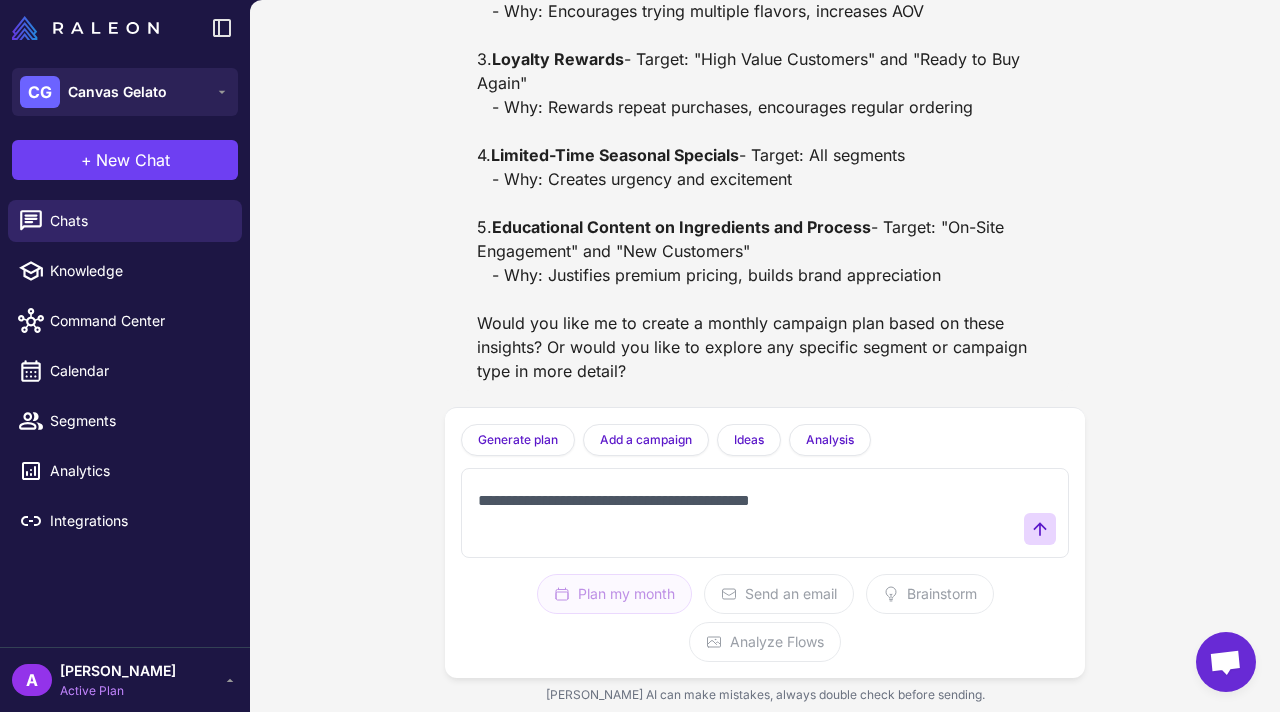 type on "**********" 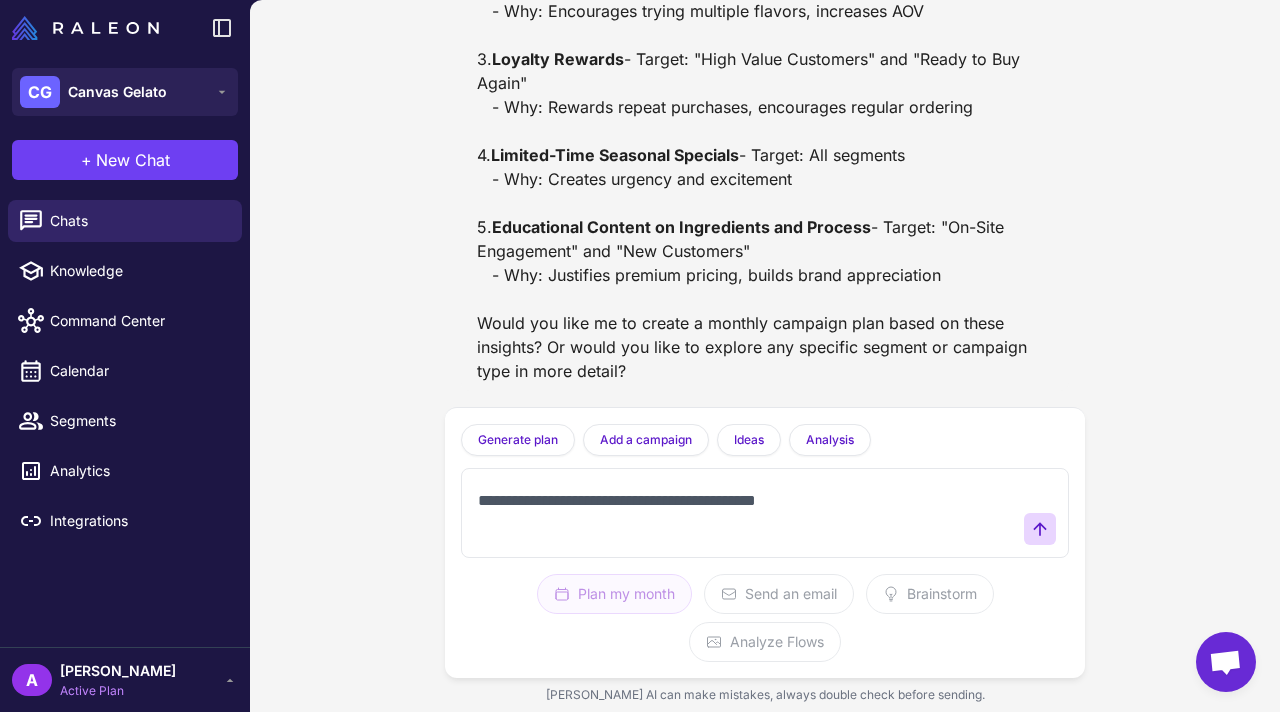 type 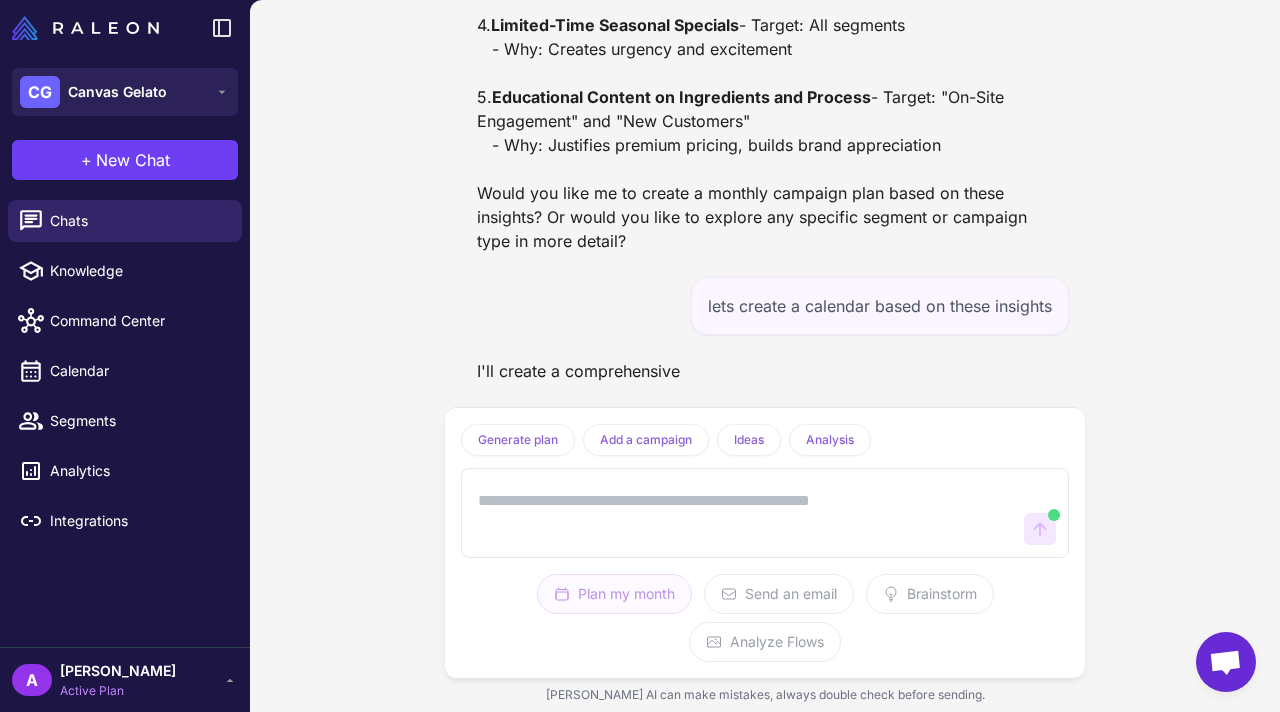 scroll, scrollTop: 3771, scrollLeft: 0, axis: vertical 